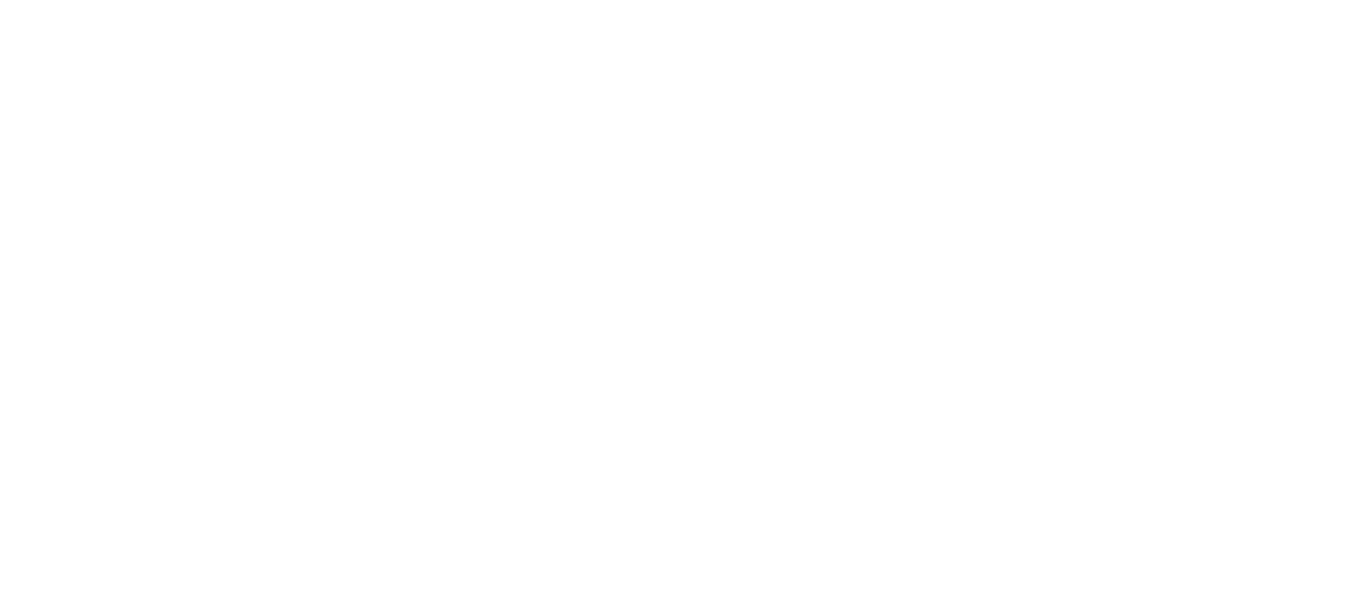 scroll, scrollTop: 0, scrollLeft: 0, axis: both 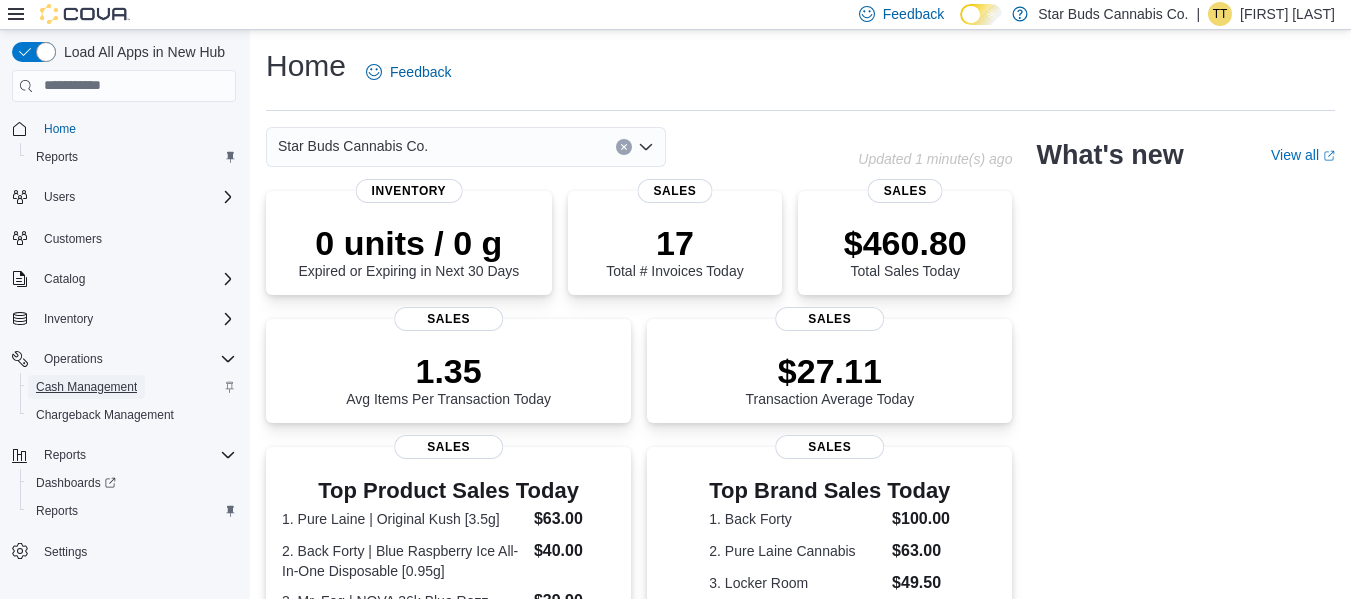 click on "Cash Management" at bounding box center (86, 387) 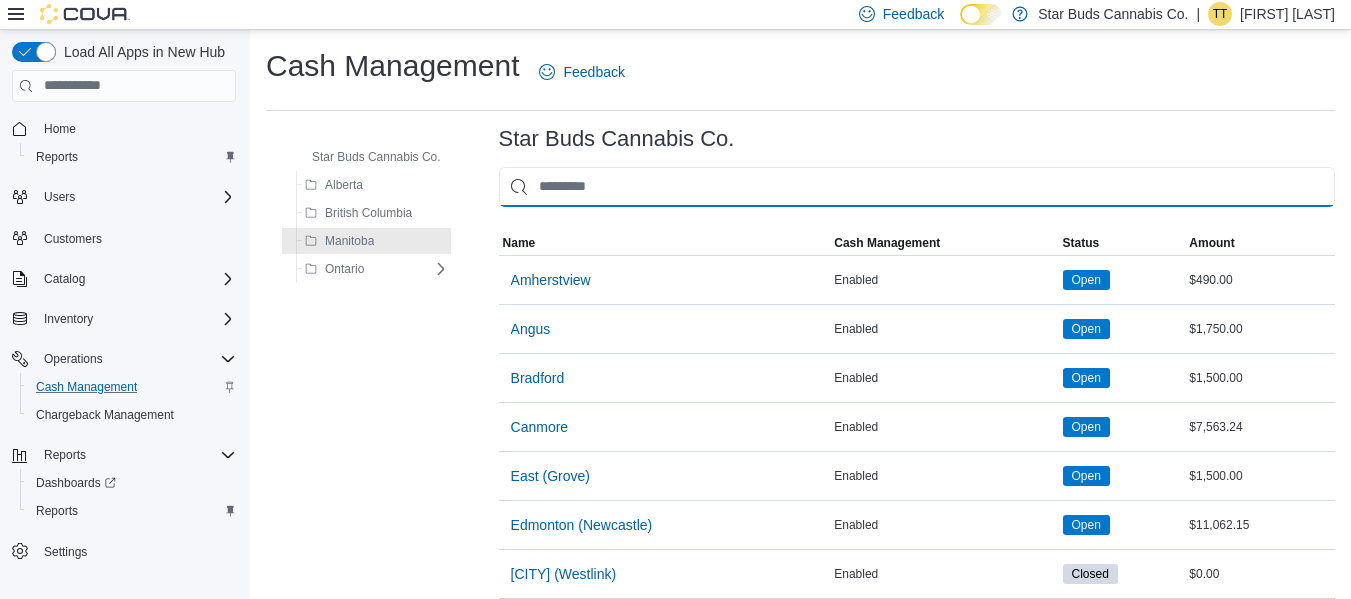 click at bounding box center (917, 187) 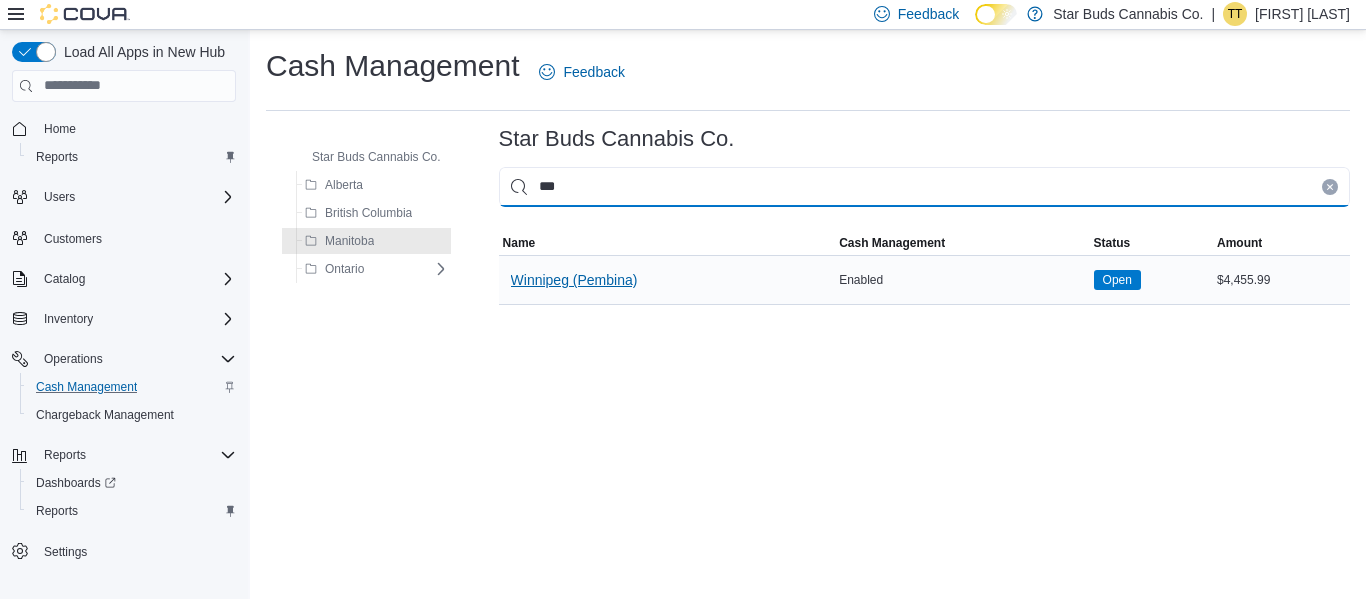 type on "***" 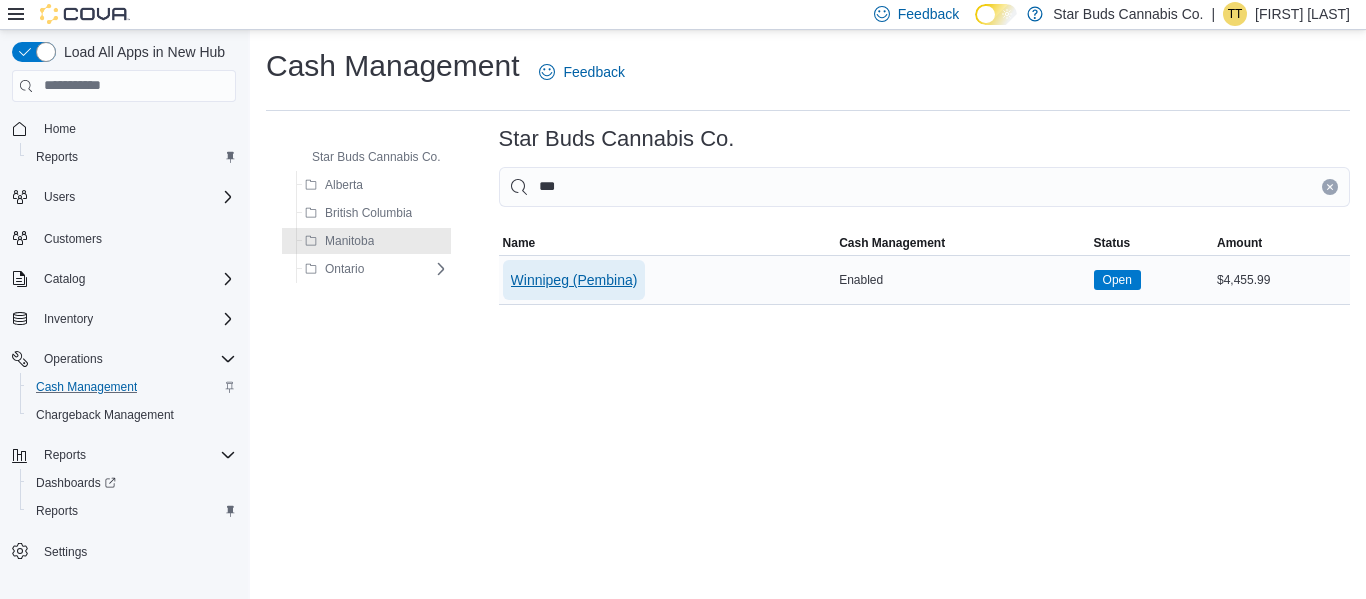 click on "Winnipeg (Pembina)" at bounding box center (574, 280) 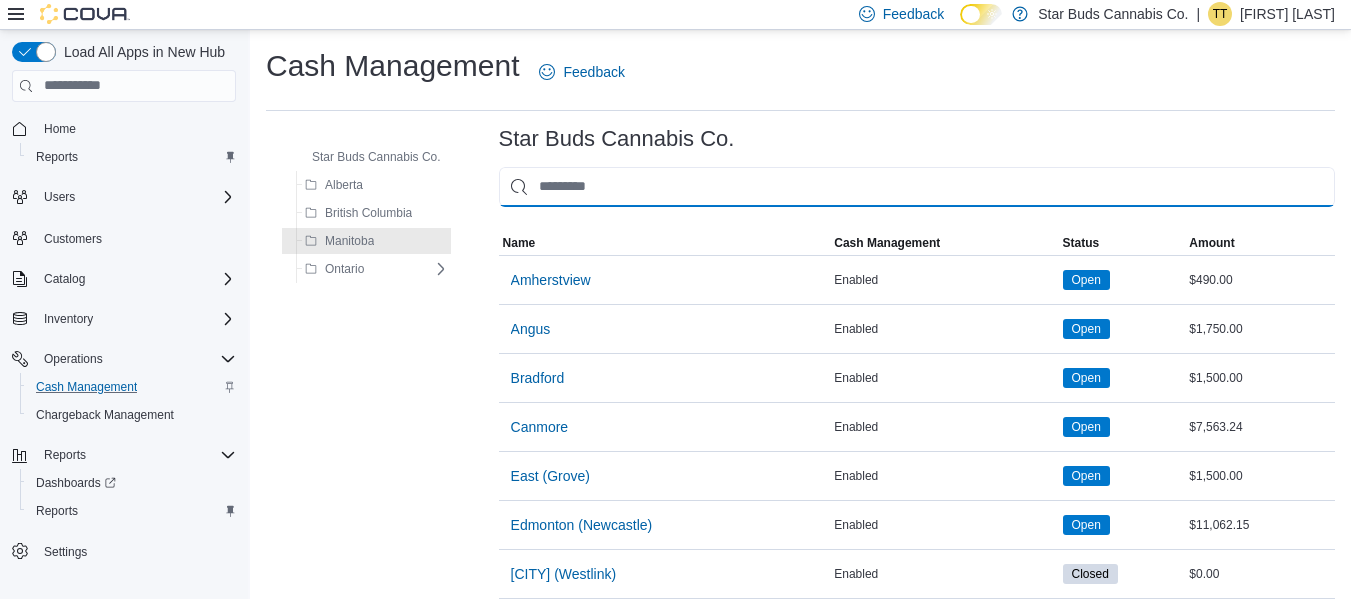 click at bounding box center (917, 187) 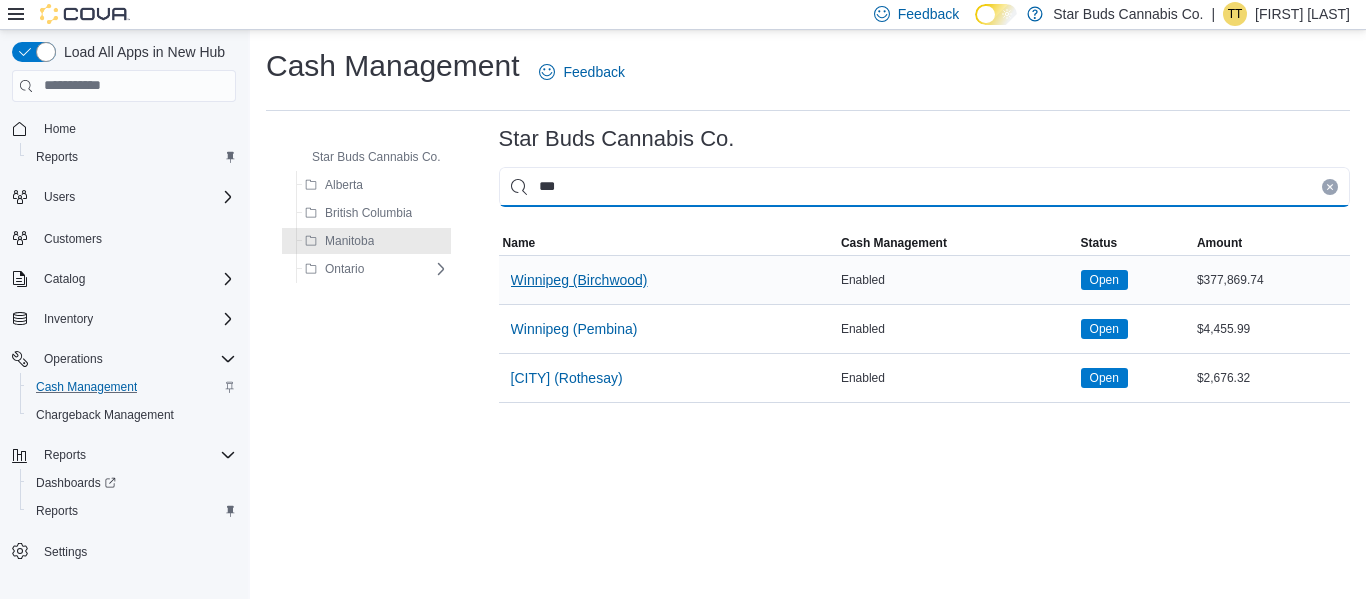 type on "***" 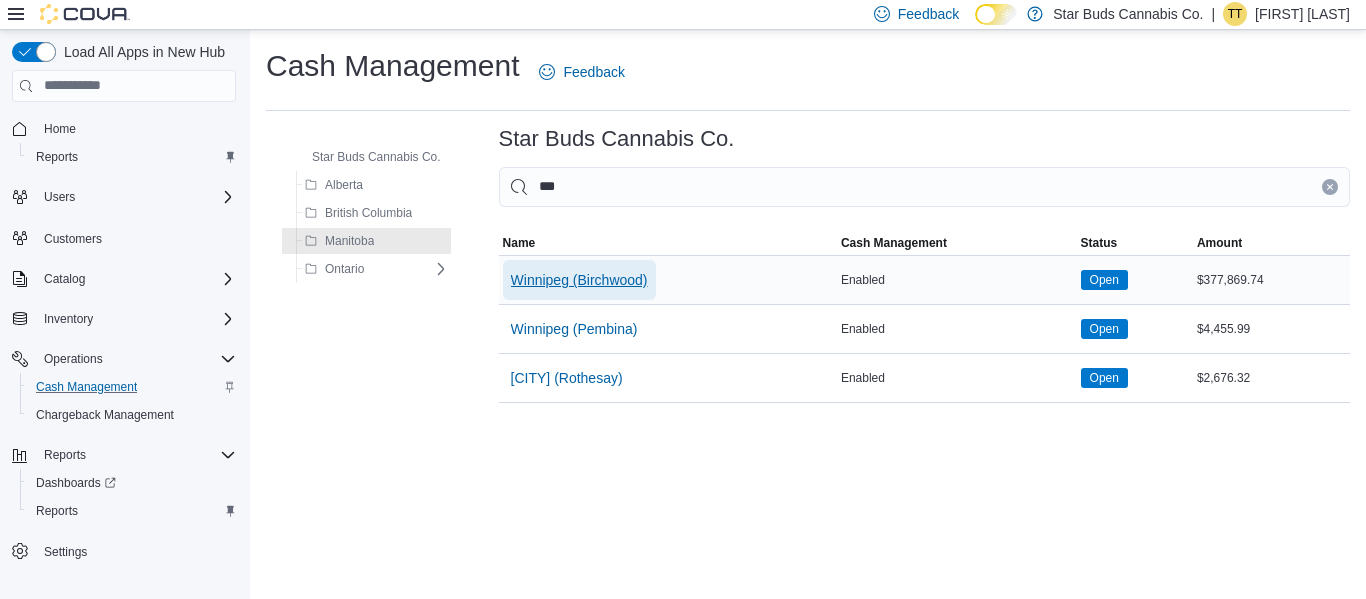 click on "Winnipeg (Birchwood)" at bounding box center (579, 280) 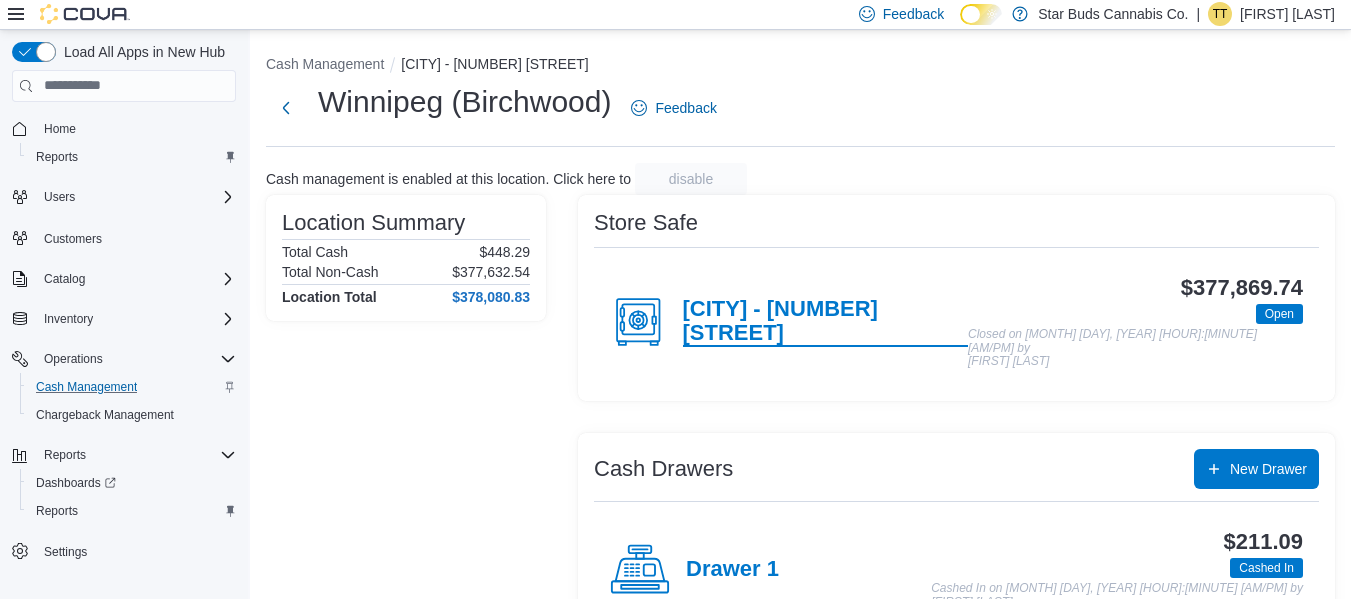 click on "[CITY] - [NUMBER] [STREET]" at bounding box center [825, 322] 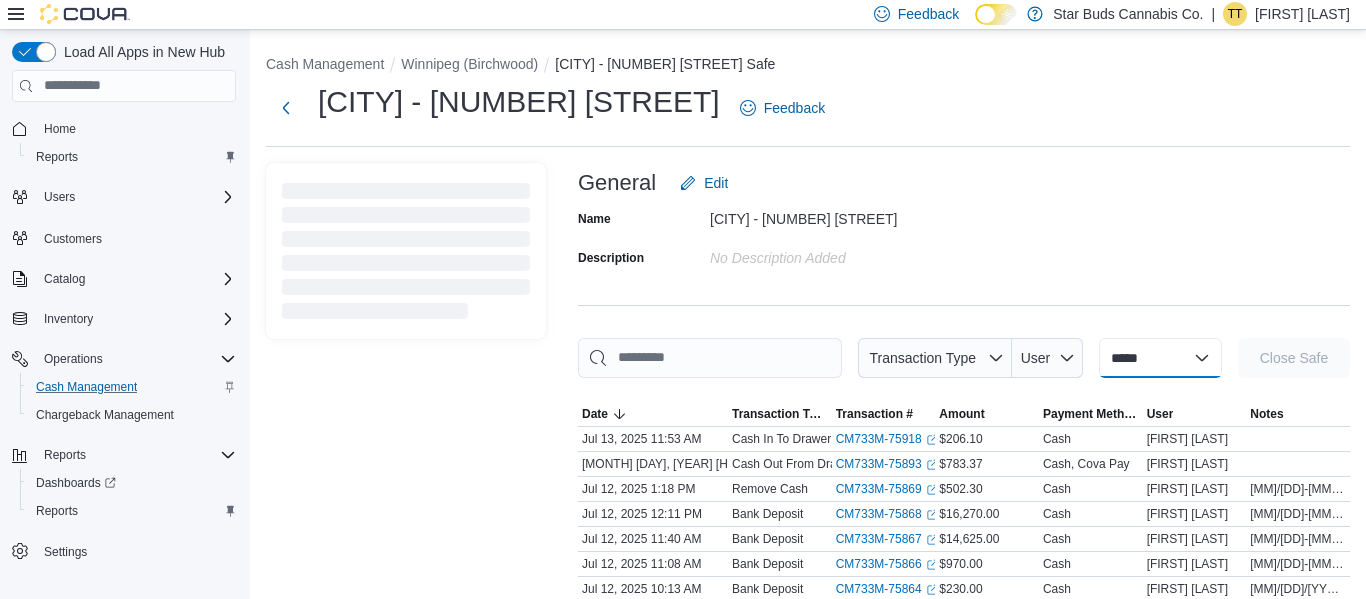 click on "**********" at bounding box center (1160, 358) 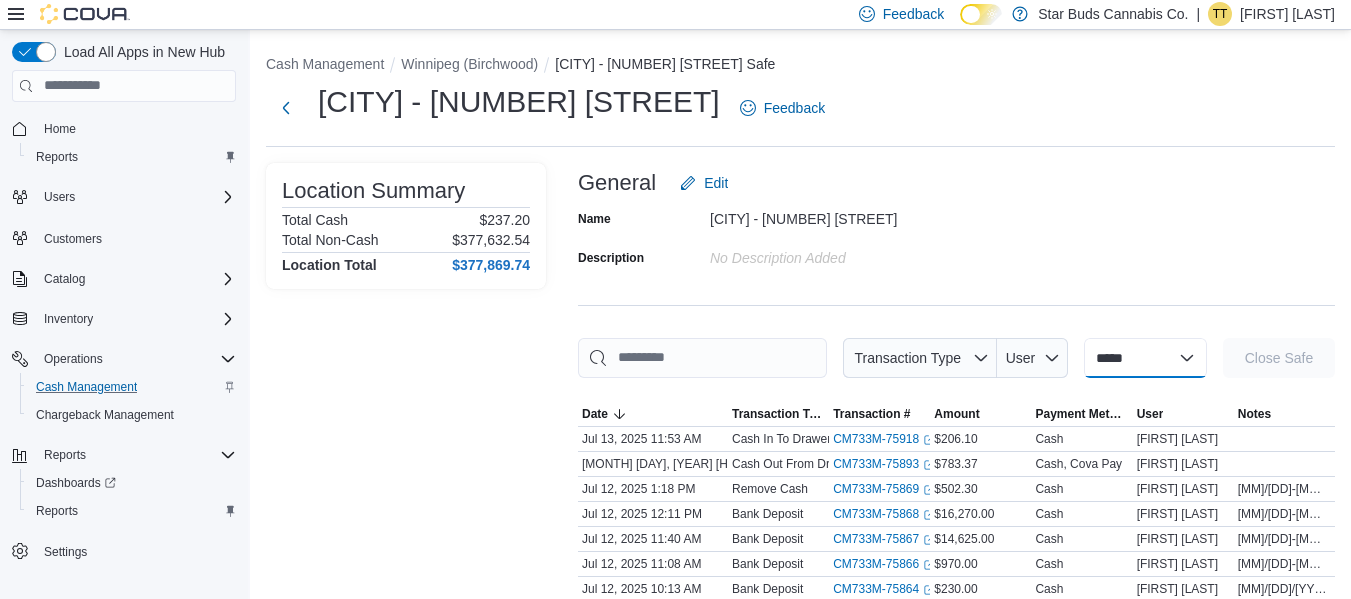 select on "**********" 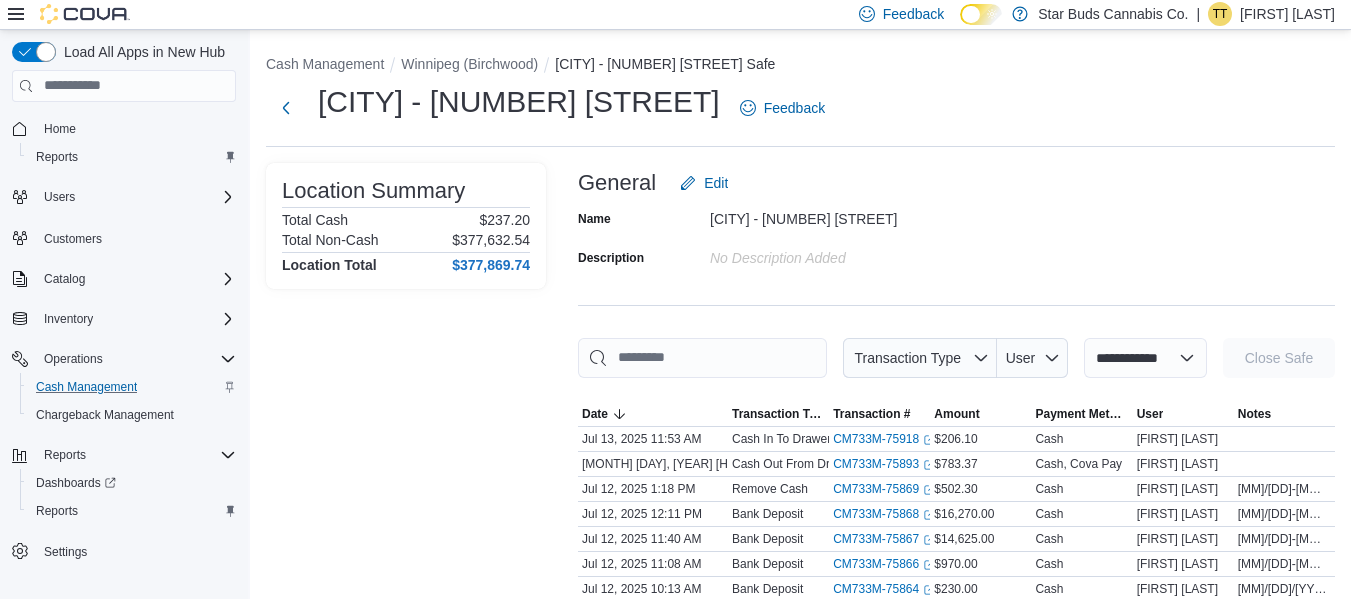 click on "**********" at bounding box center [1145, 358] 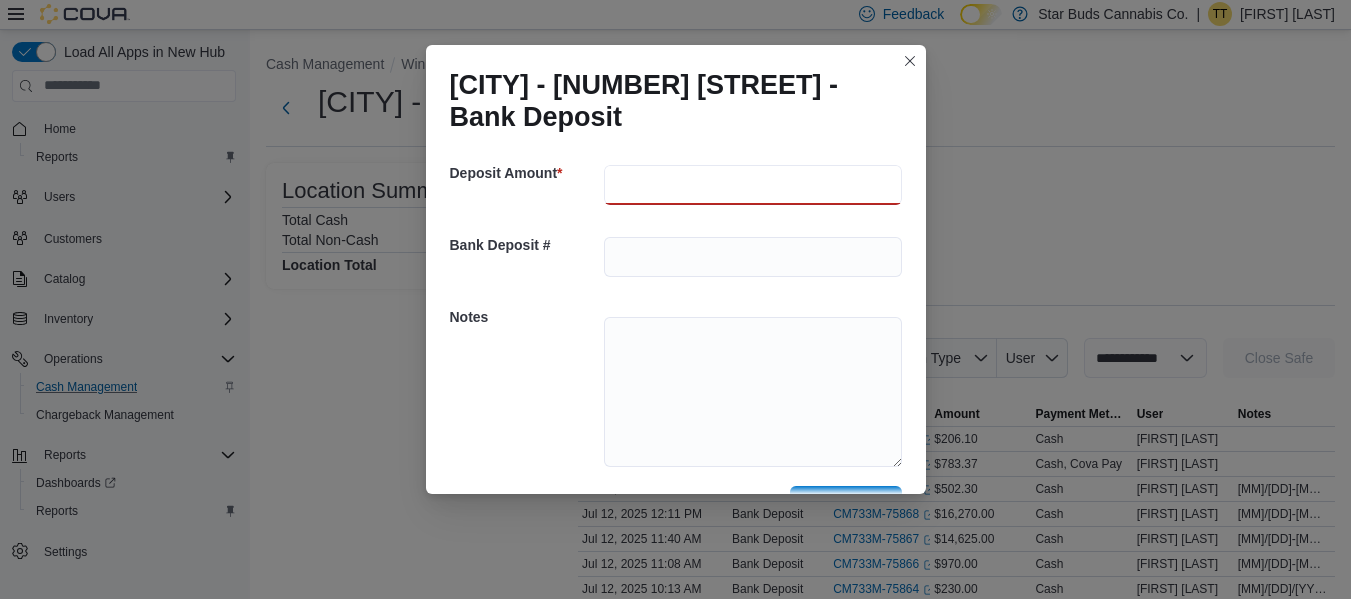 click at bounding box center (753, 185) 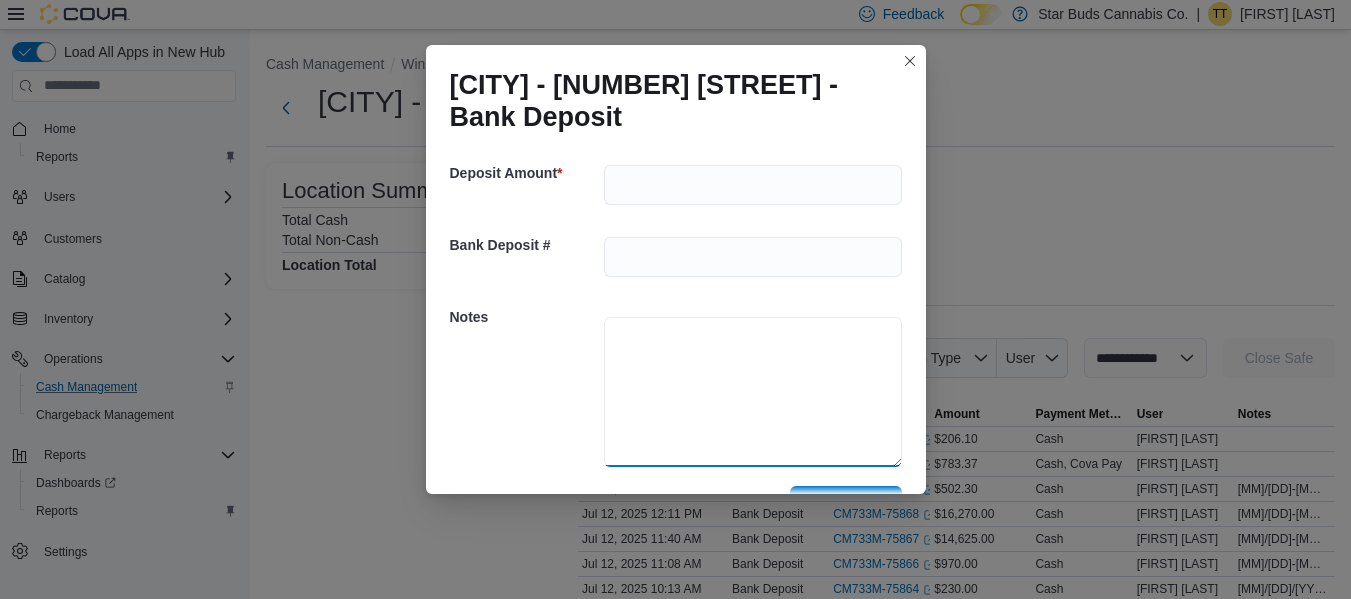 click at bounding box center (753, 392) 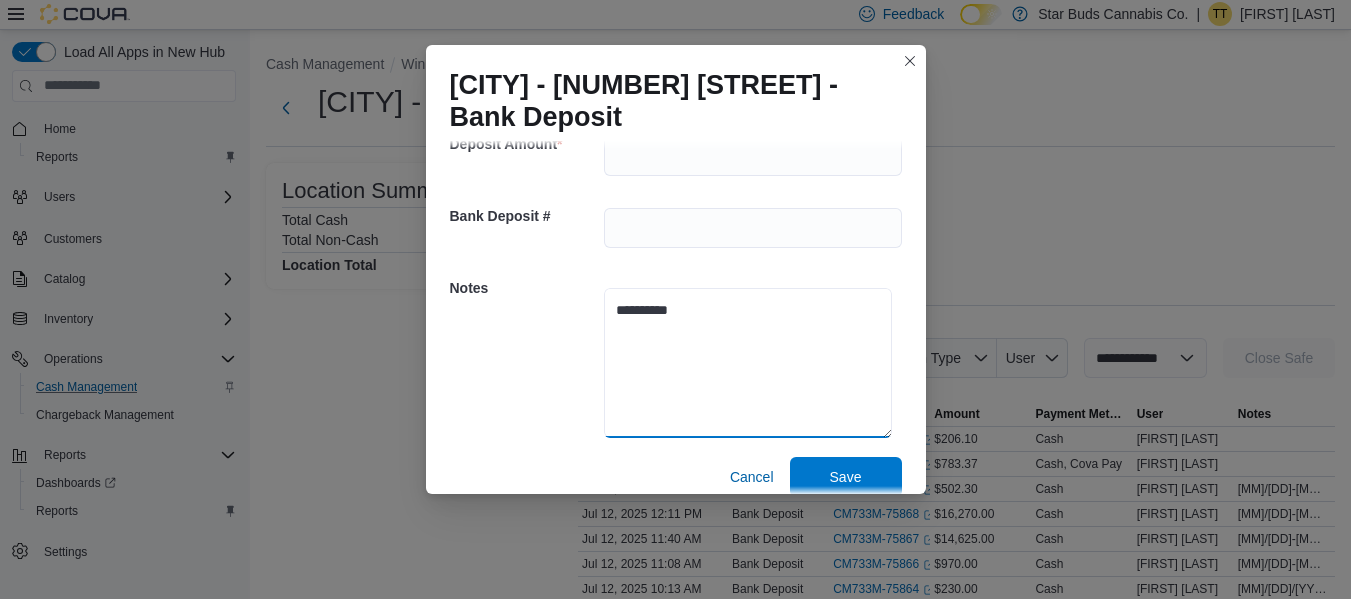 scroll, scrollTop: 56, scrollLeft: 0, axis: vertical 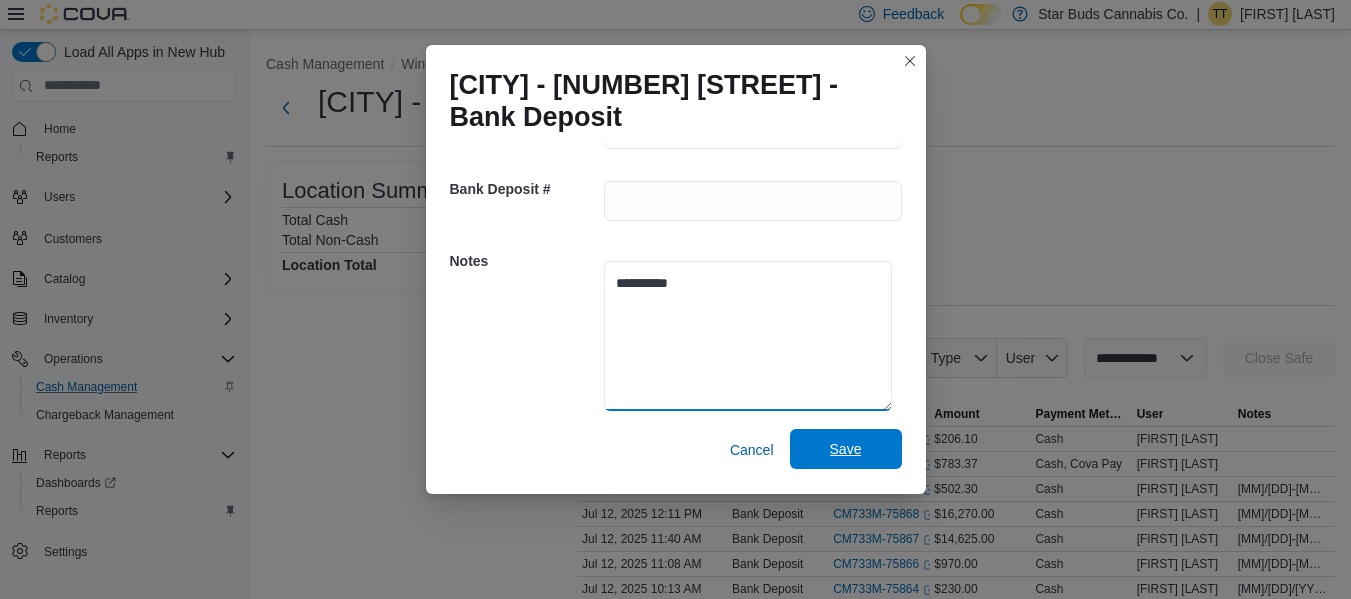 type on "**********" 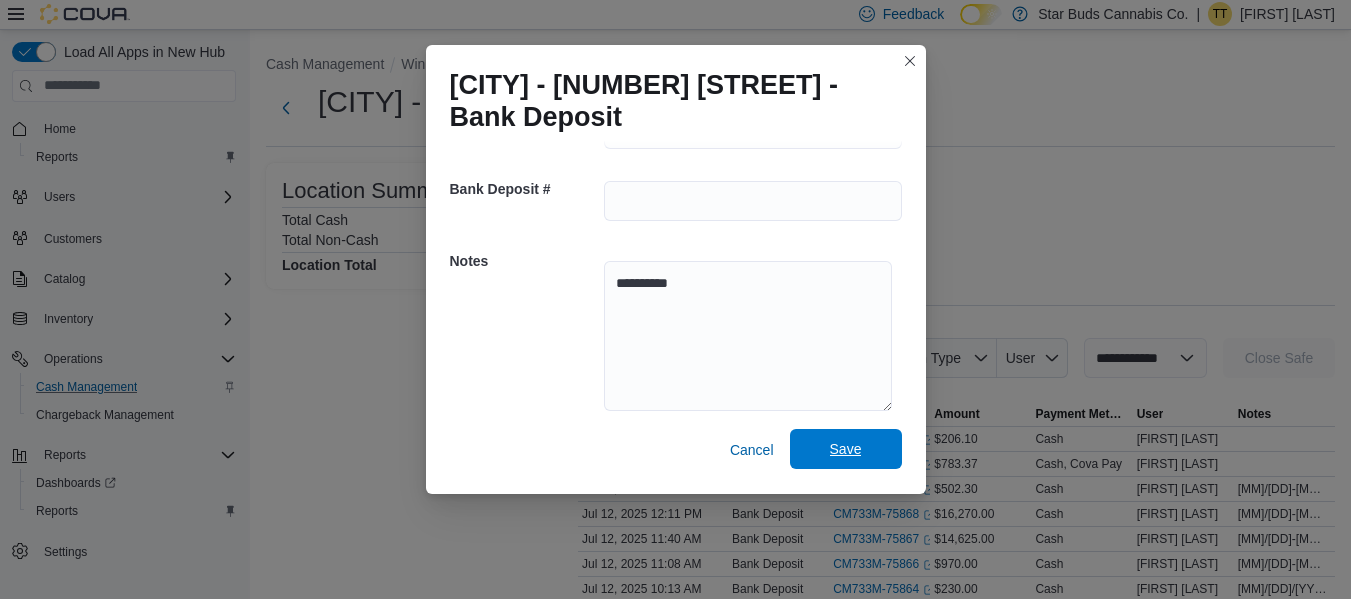 click on "Save" at bounding box center [846, 449] 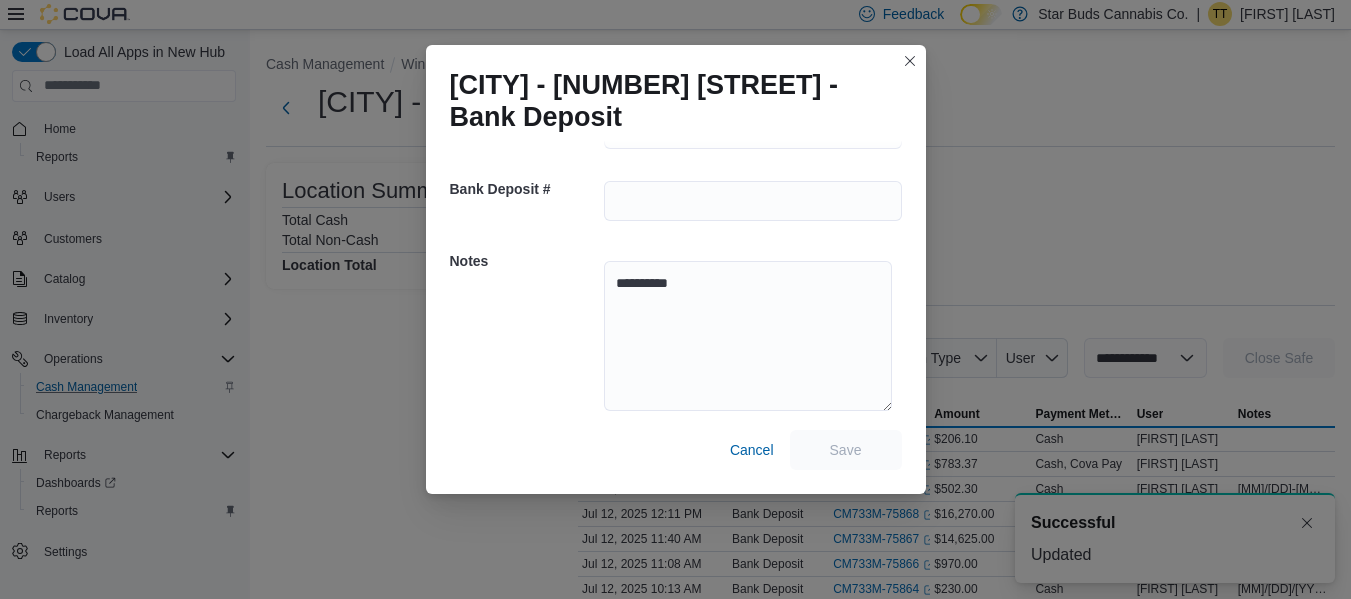 scroll, scrollTop: 0, scrollLeft: 0, axis: both 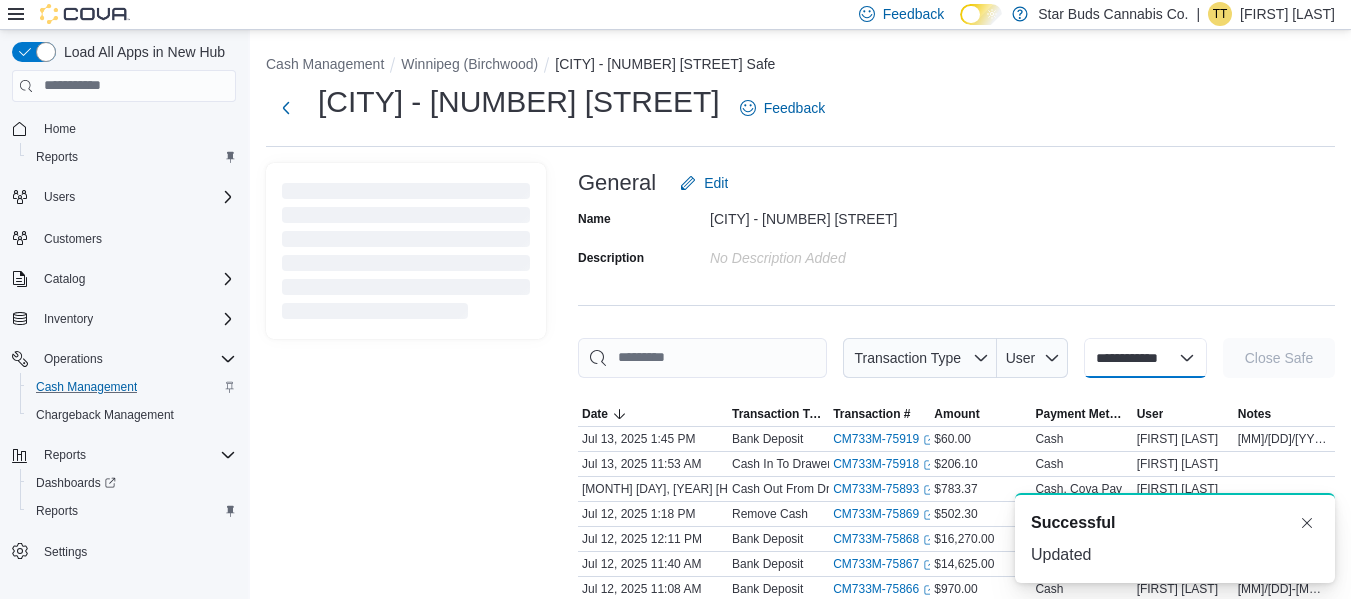 select 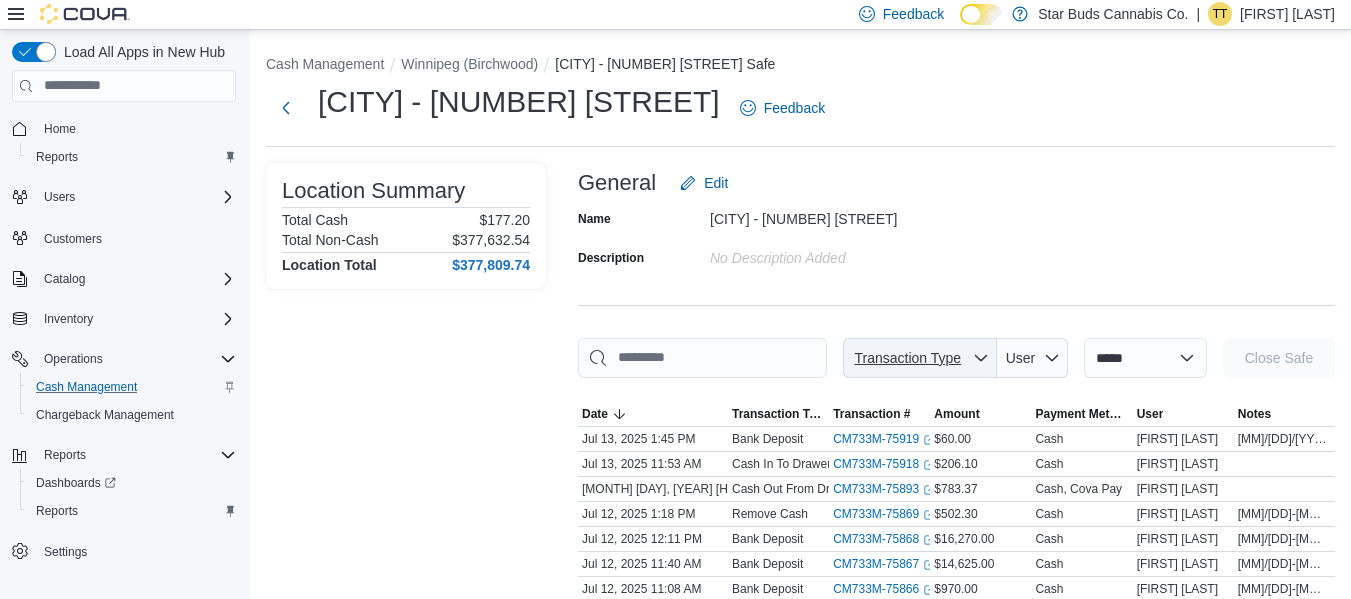 click 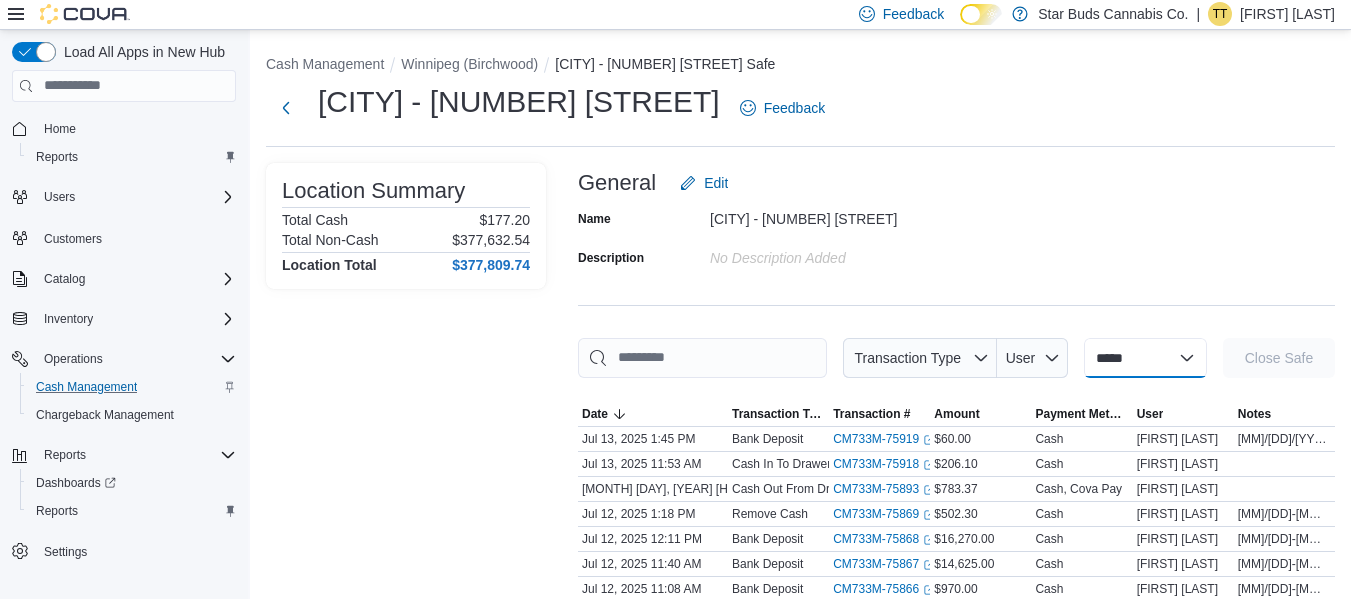 click on "**********" at bounding box center [1145, 358] 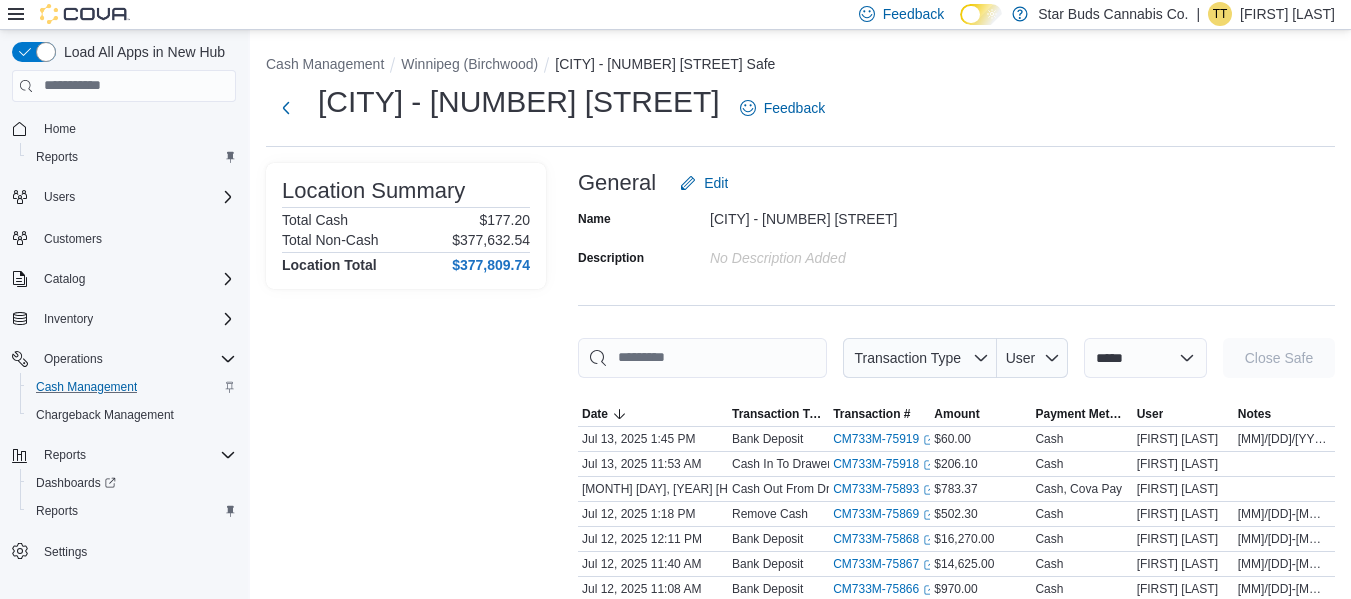 click on "General Edit" at bounding box center (956, 183) 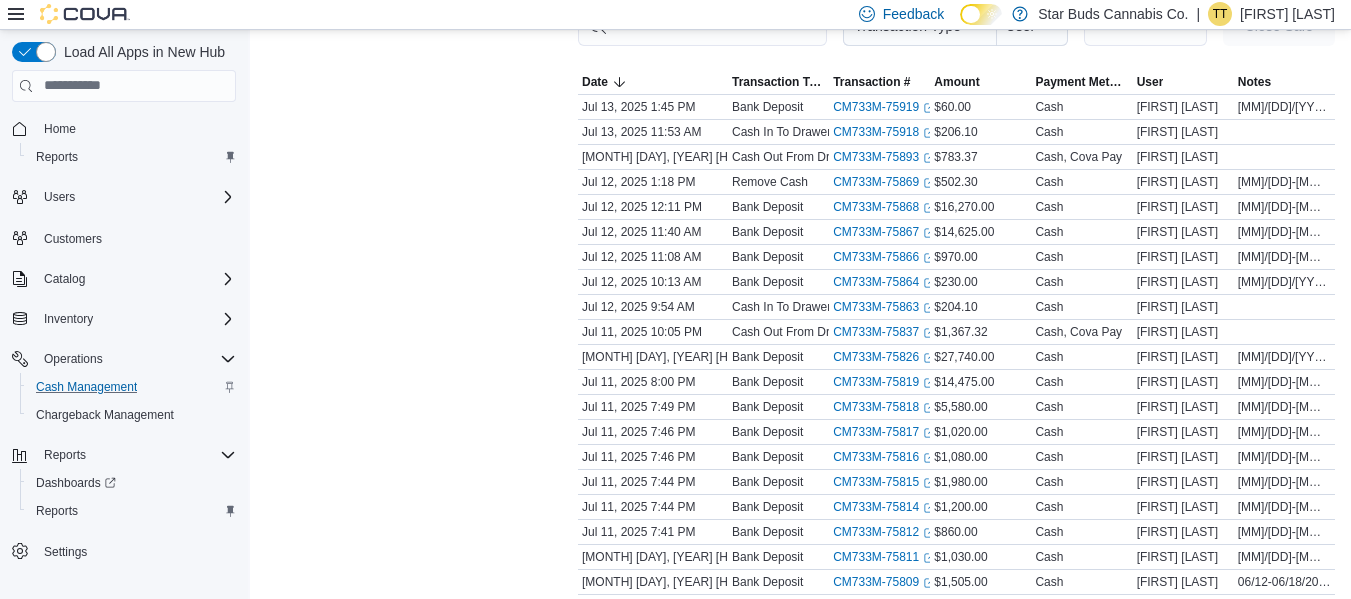 scroll, scrollTop: 57, scrollLeft: 0, axis: vertical 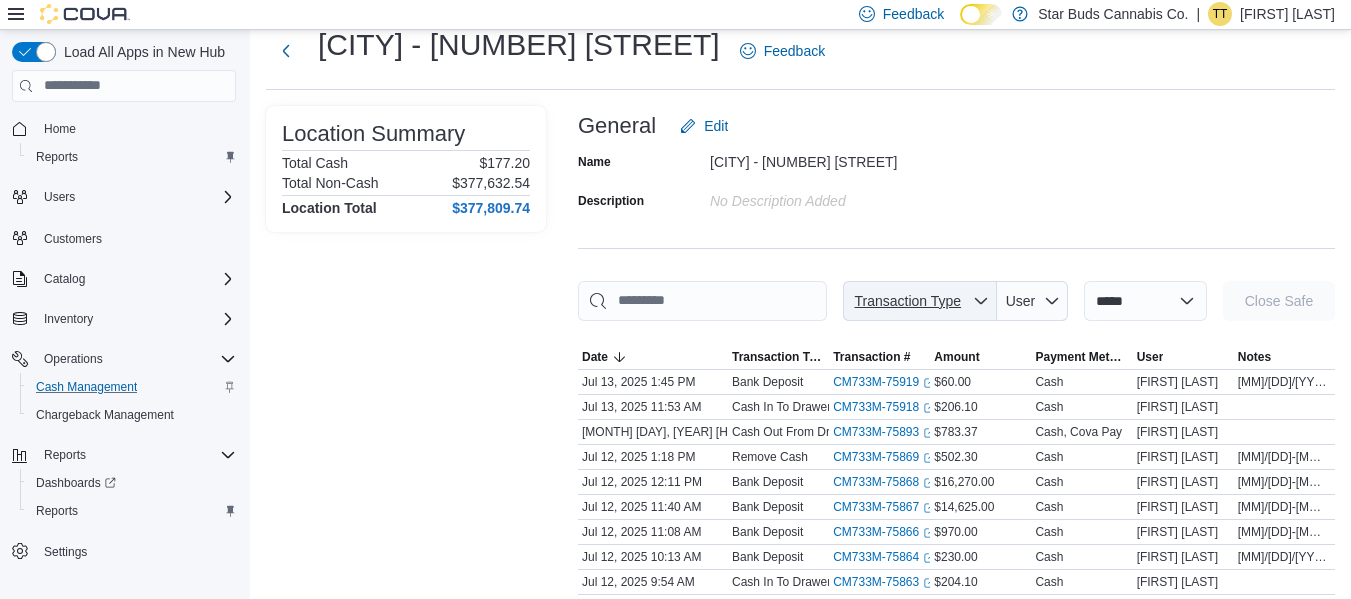click 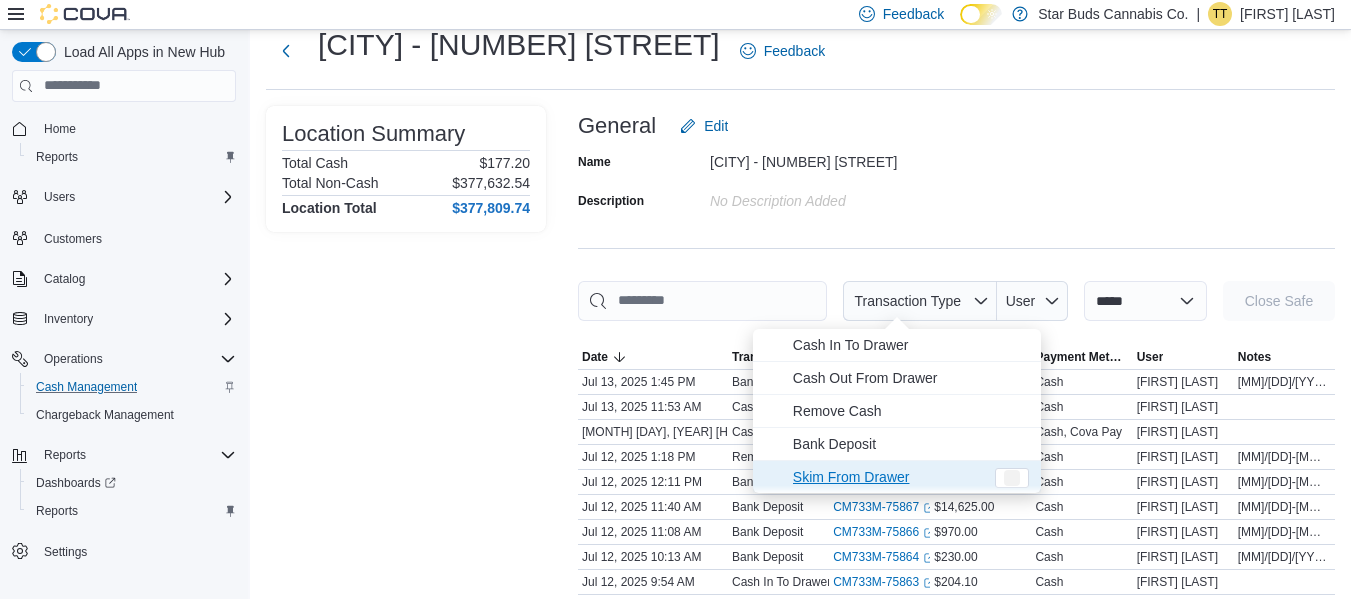 click on "Skim From Drawer" at bounding box center [888, 477] 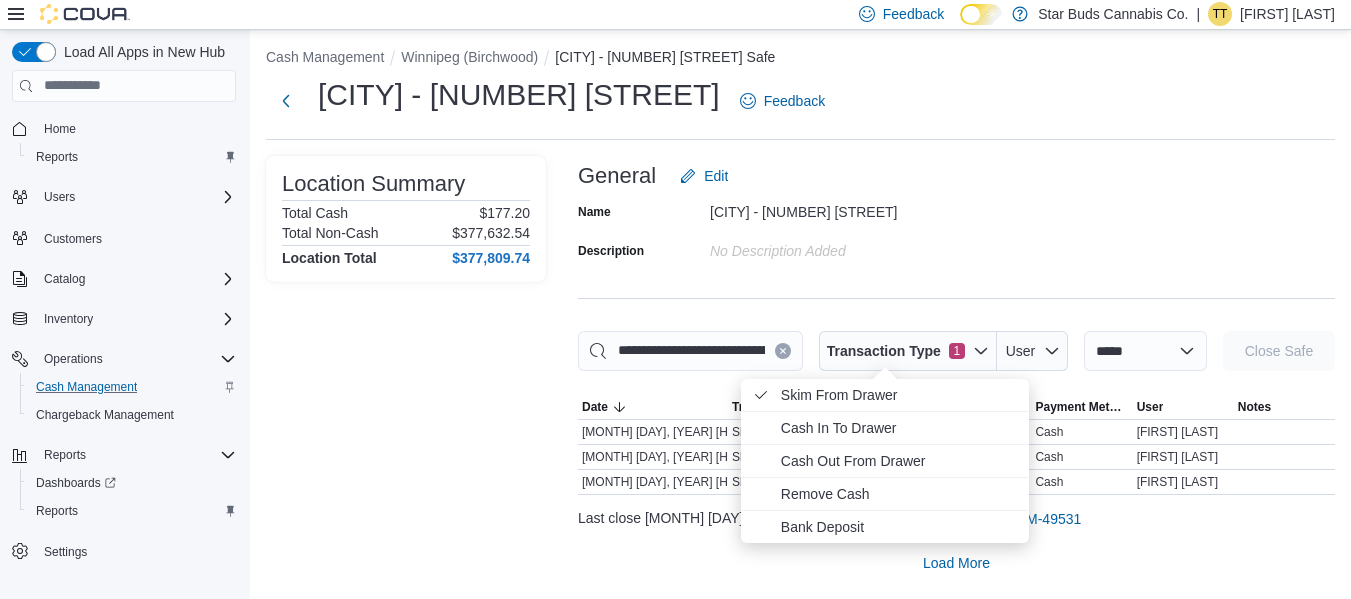scroll, scrollTop: 7, scrollLeft: 0, axis: vertical 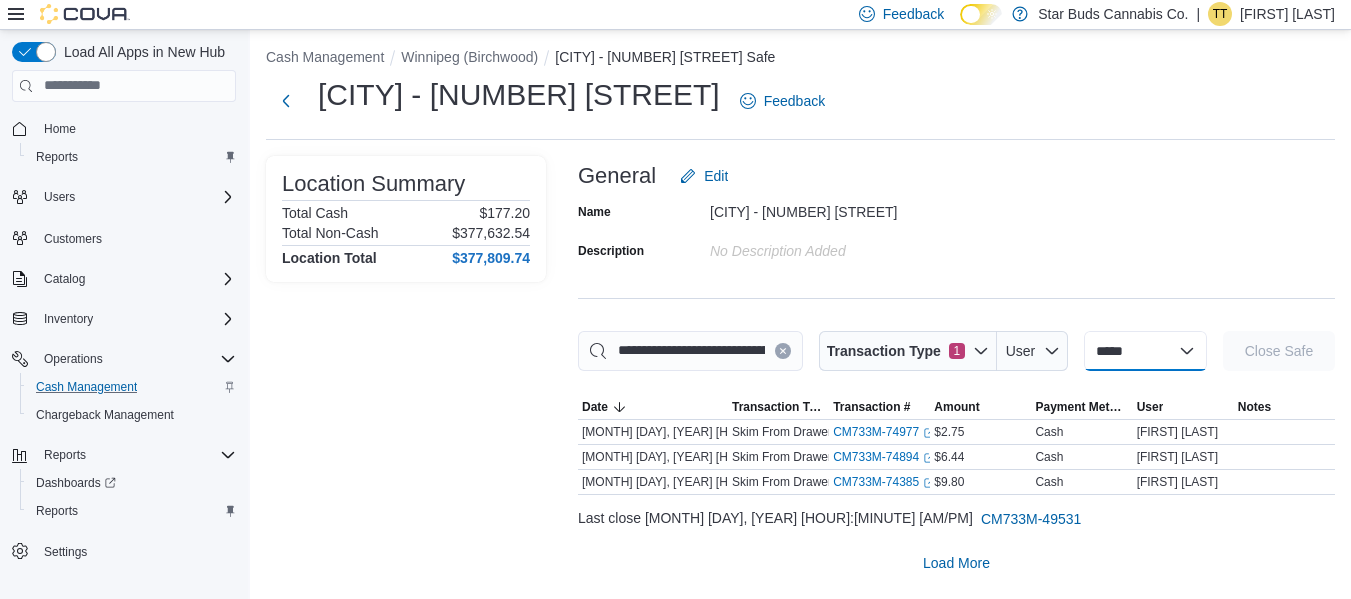 click on "**********" at bounding box center [1145, 351] 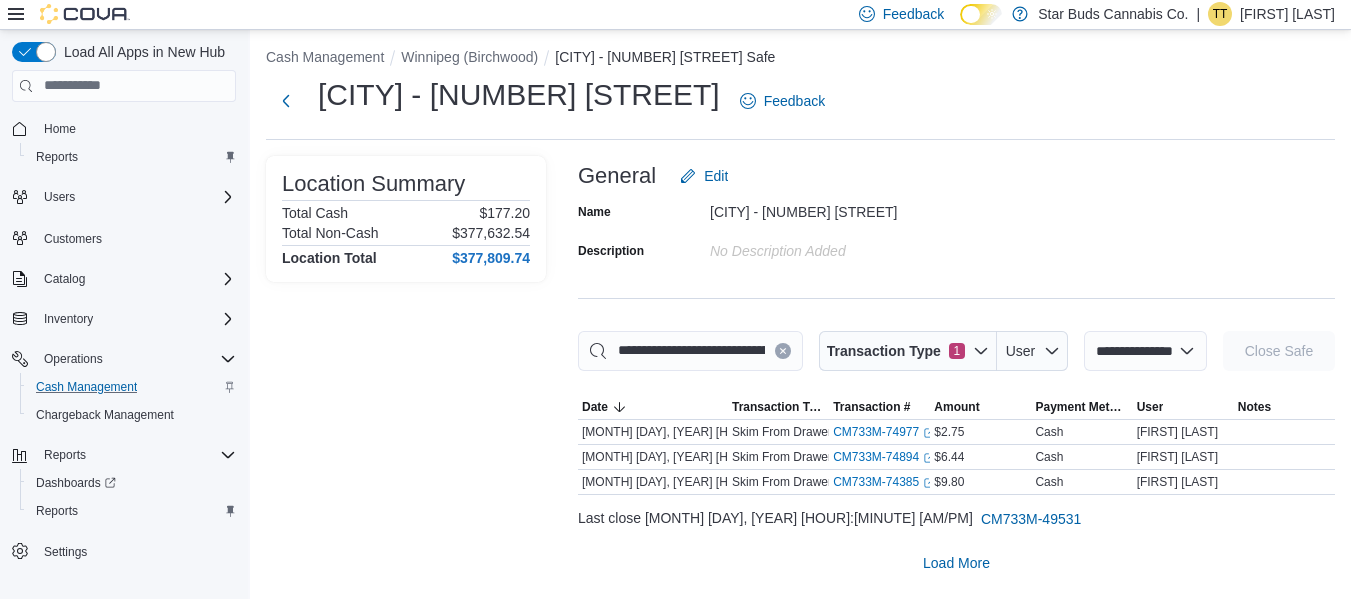 click on "**********" at bounding box center (1145, 351) 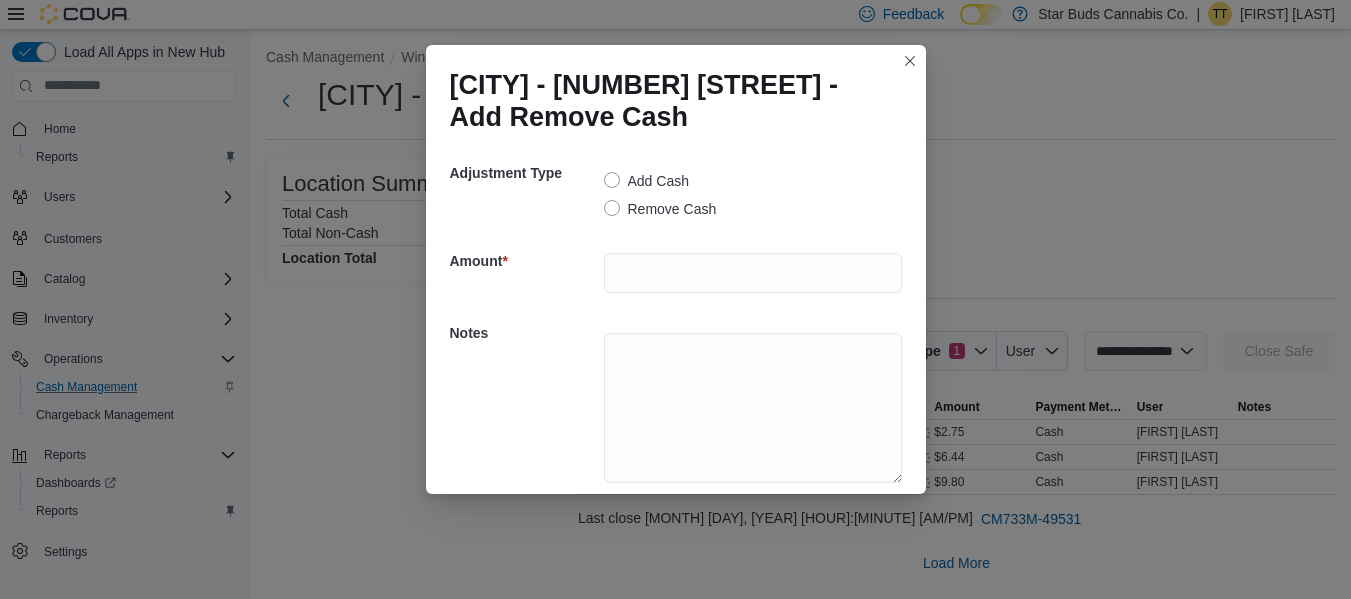 click on "Remove Cash" at bounding box center [660, 209] 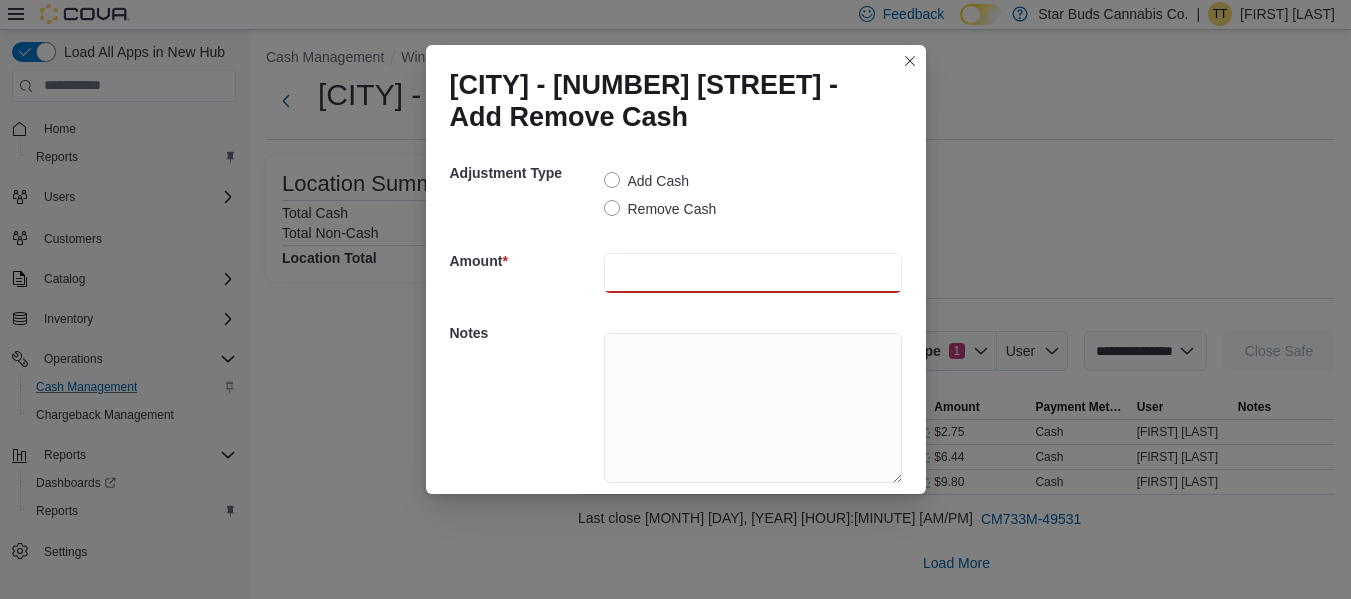 click at bounding box center [753, 273] 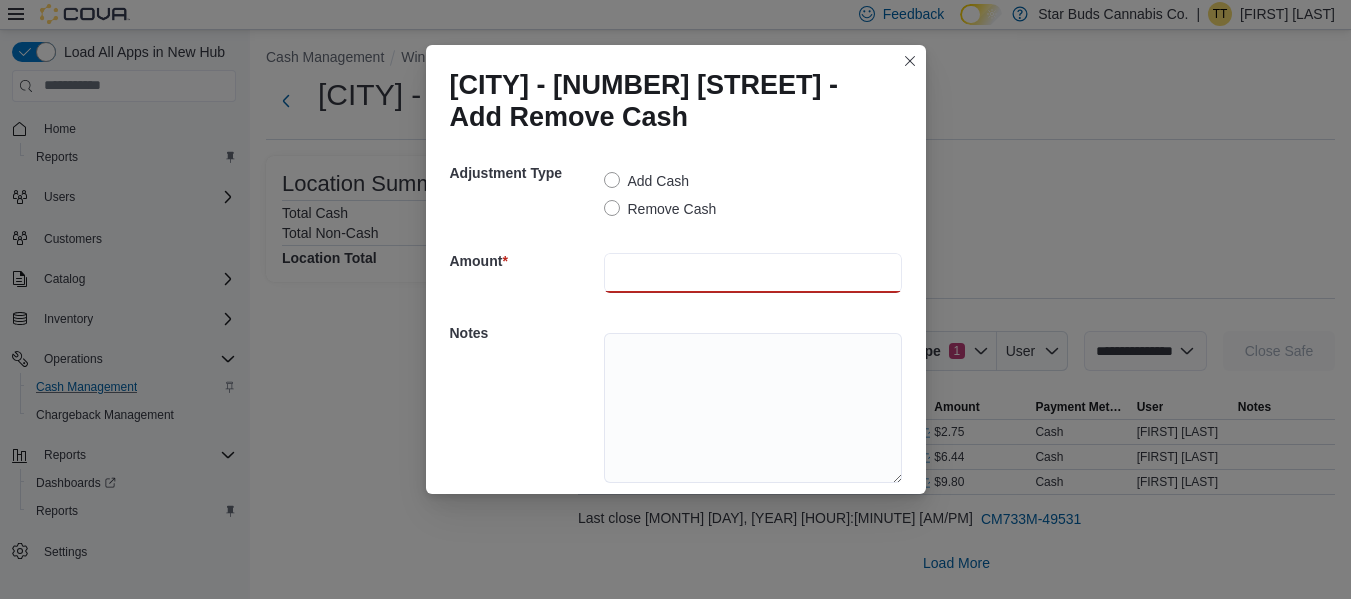 type on "******" 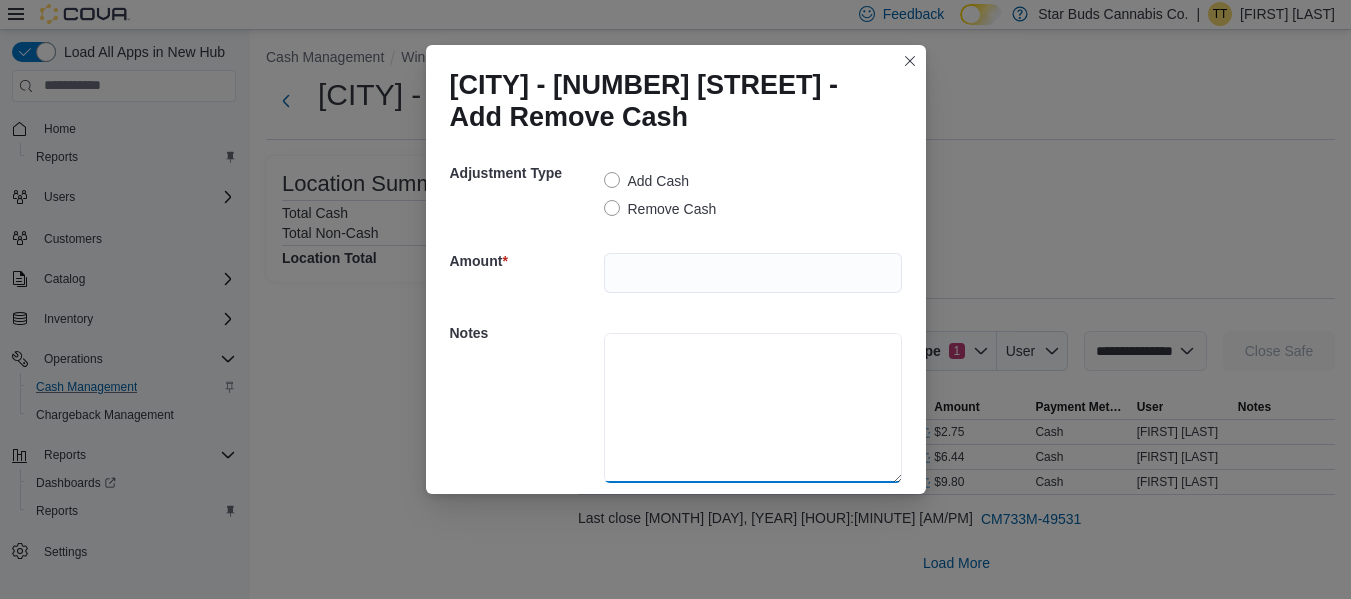 click at bounding box center (753, 408) 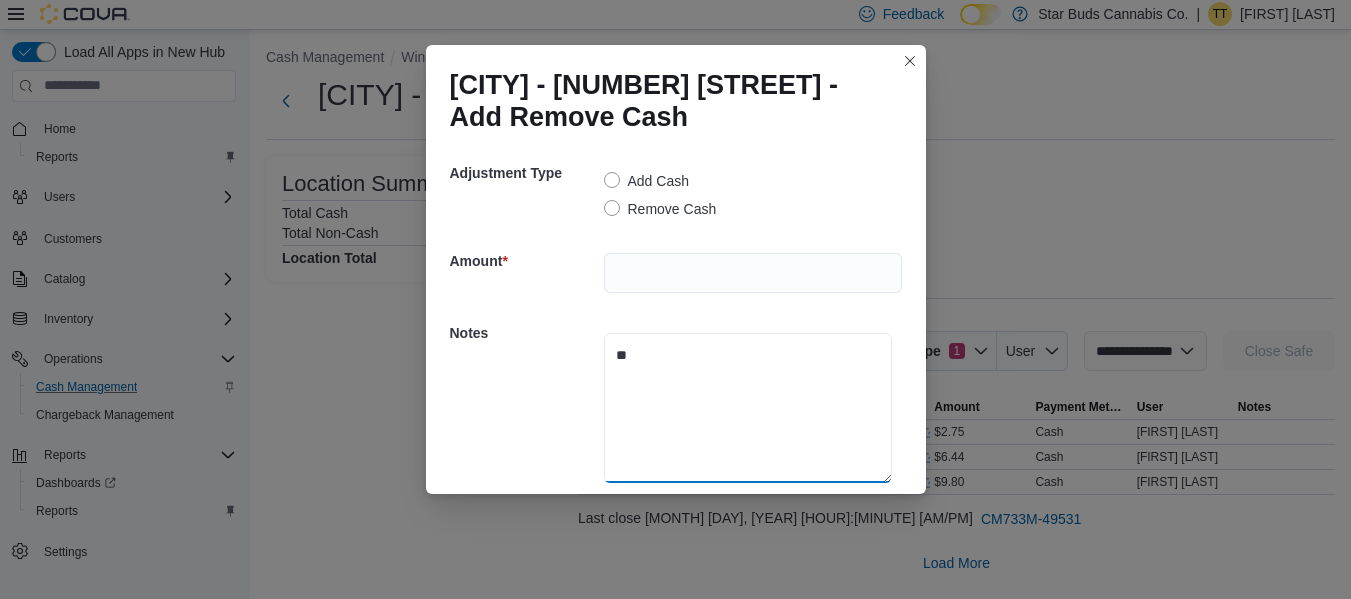 type on "*" 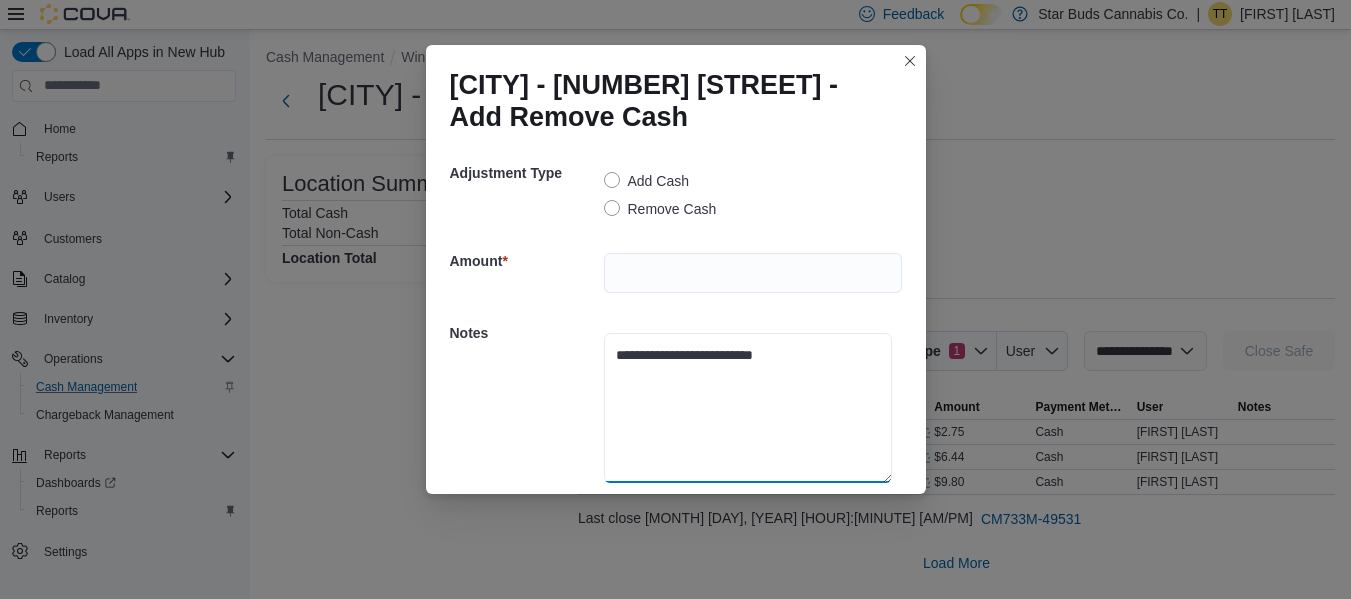 type on "**********" 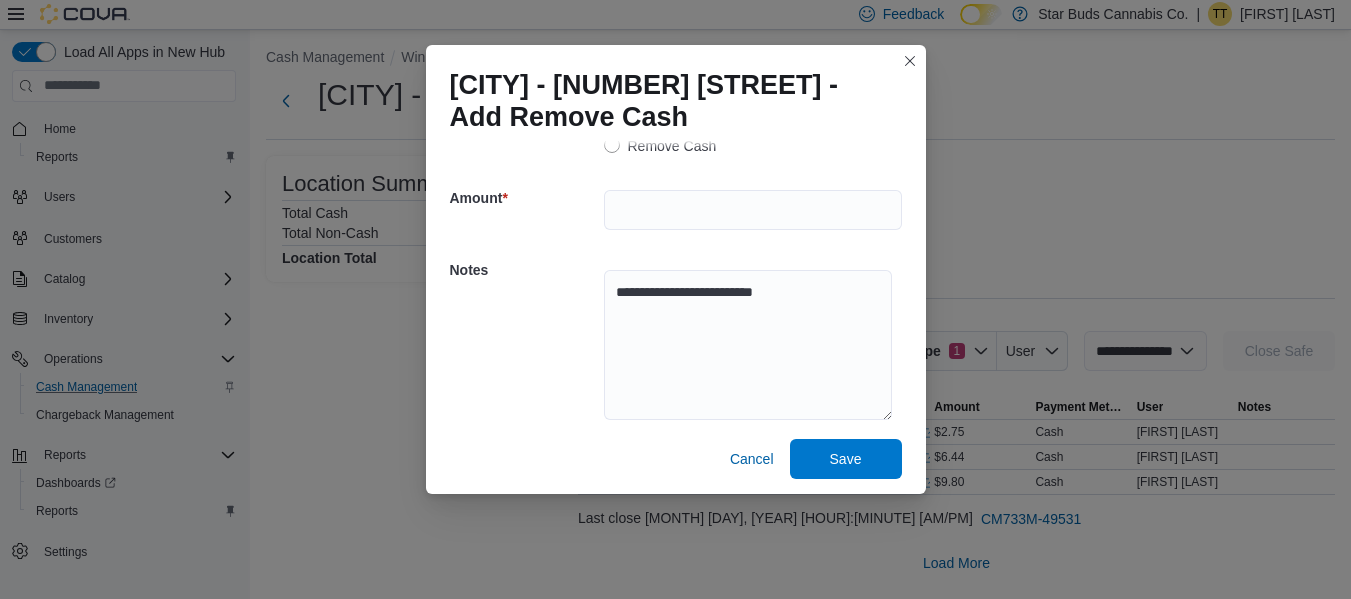 scroll, scrollTop: 72, scrollLeft: 0, axis: vertical 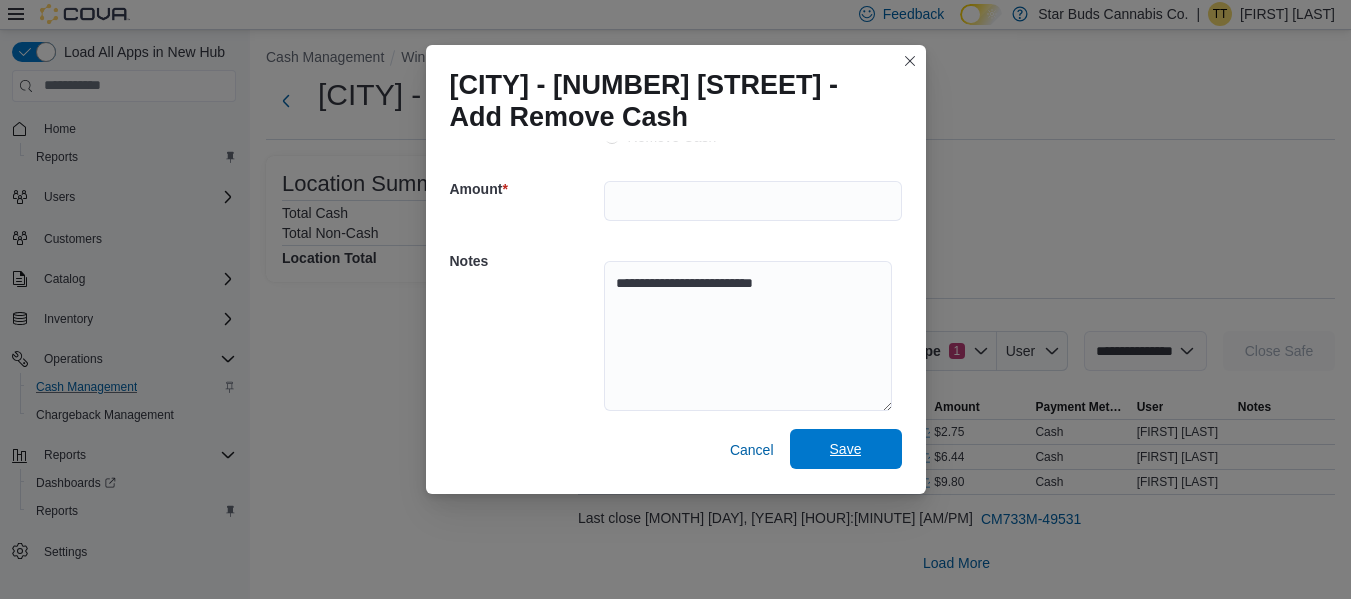 click on "Save" at bounding box center [846, 449] 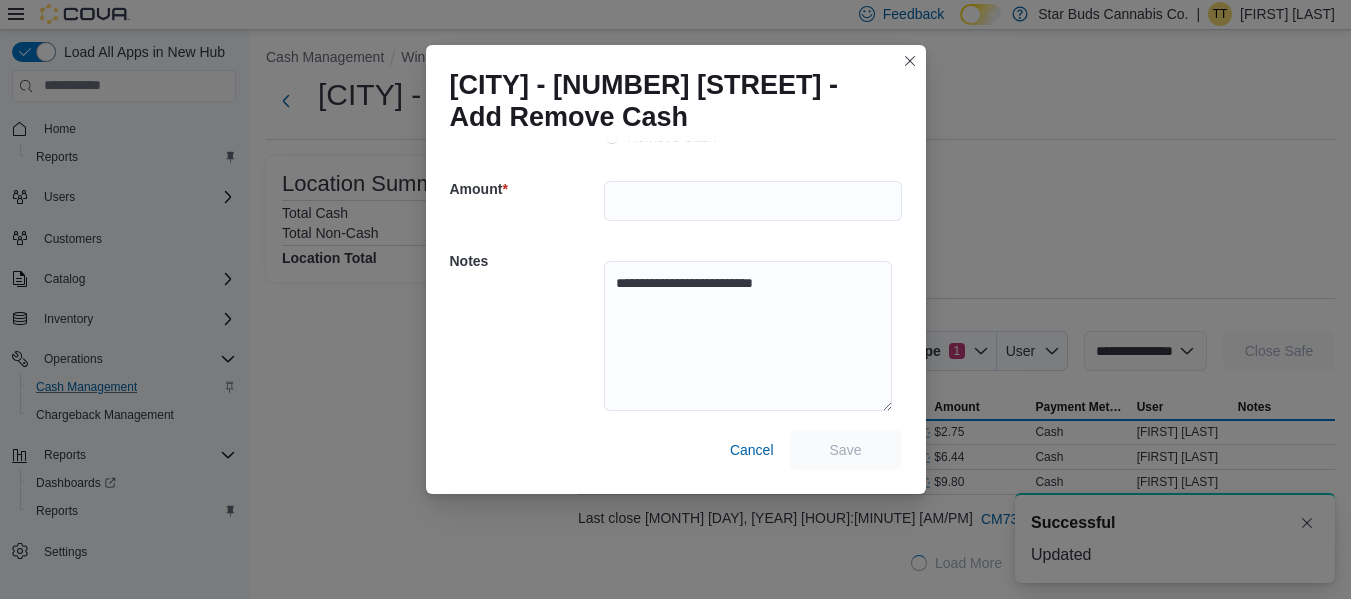 scroll, scrollTop: 0, scrollLeft: 0, axis: both 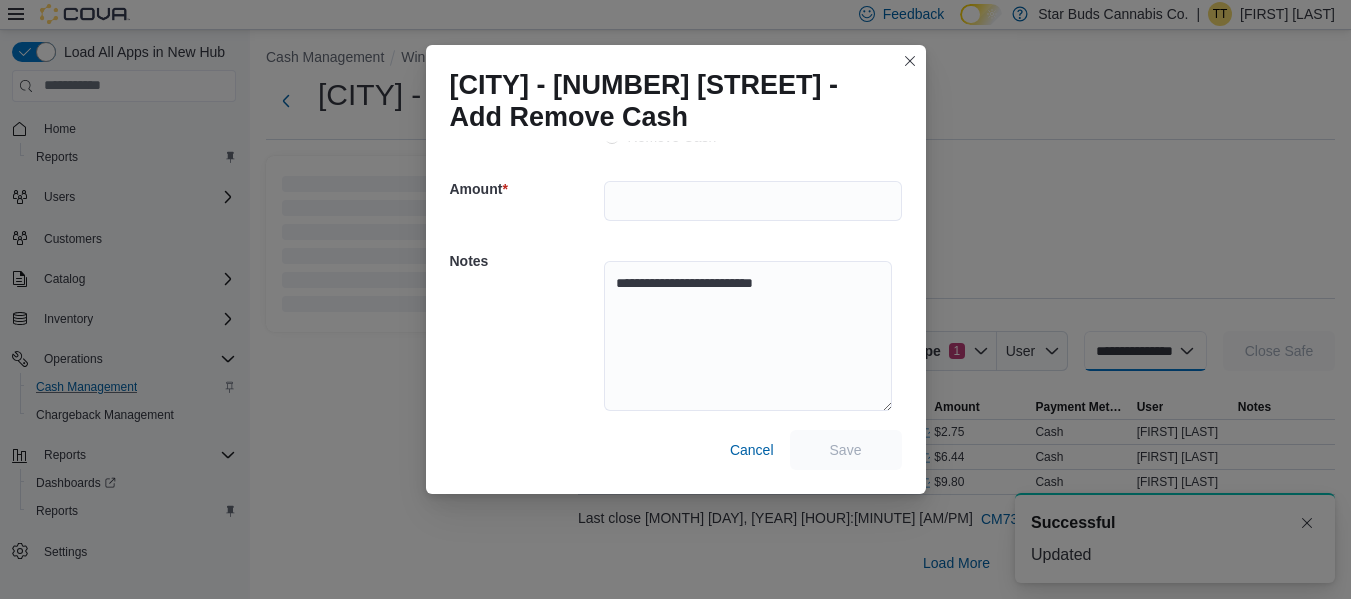 select 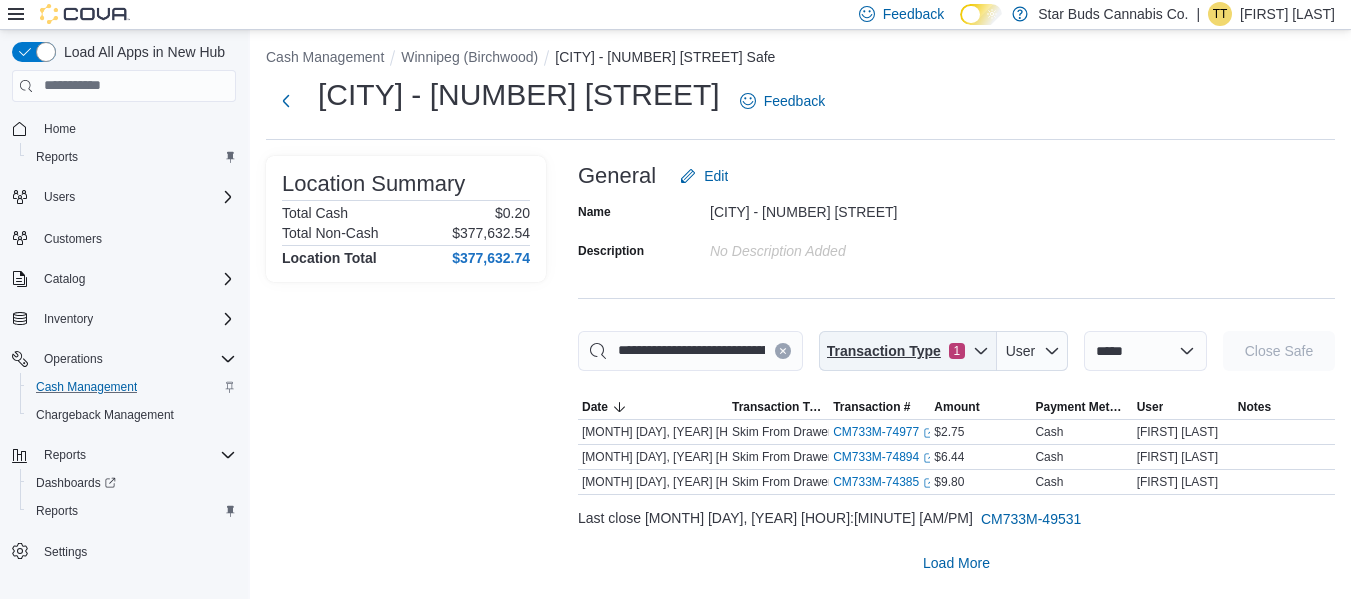 click 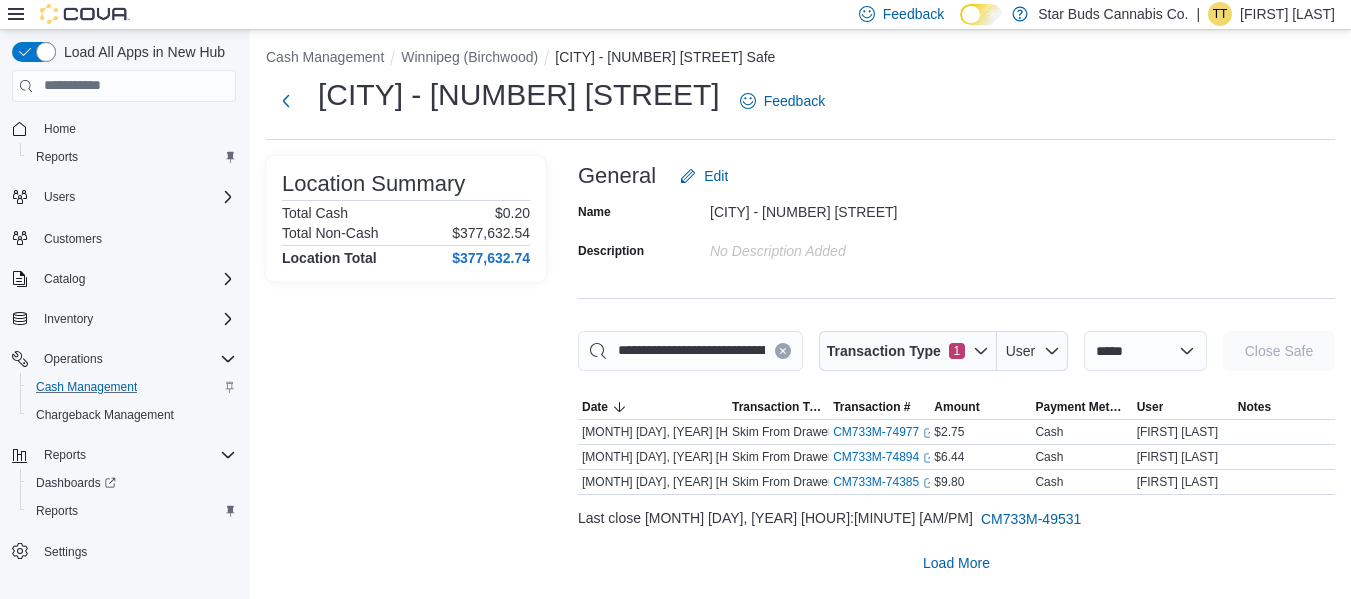 click on "General Edit" at bounding box center [956, 176] 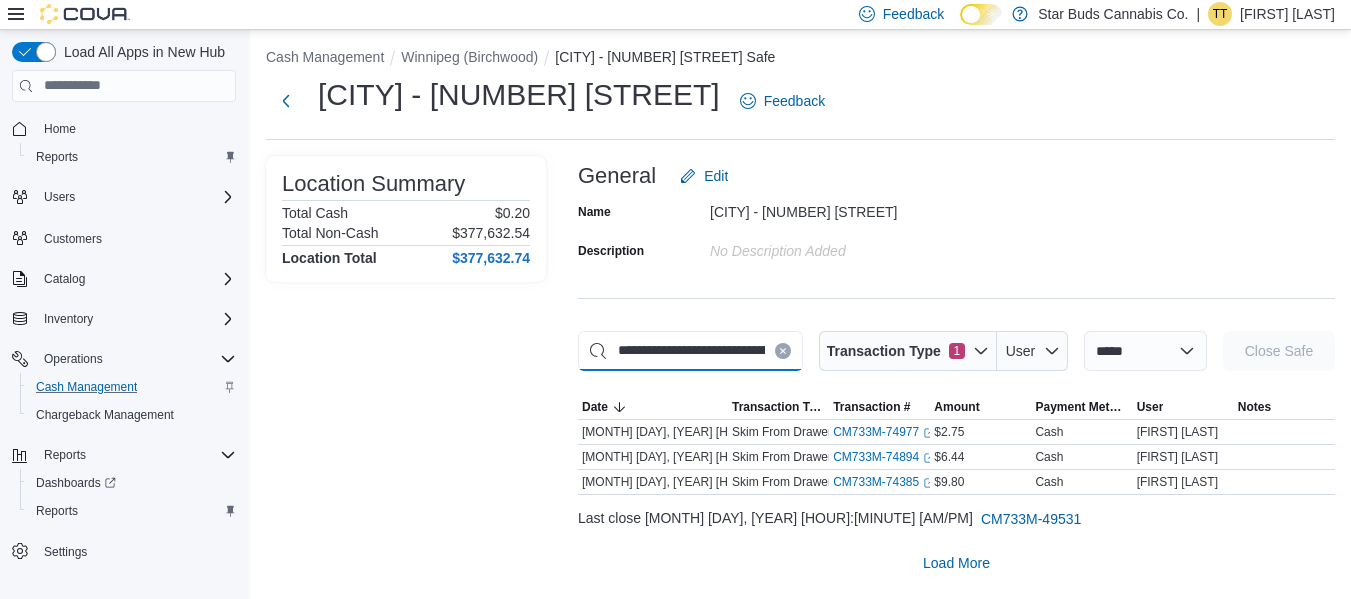 click on "**********" at bounding box center [690, 351] 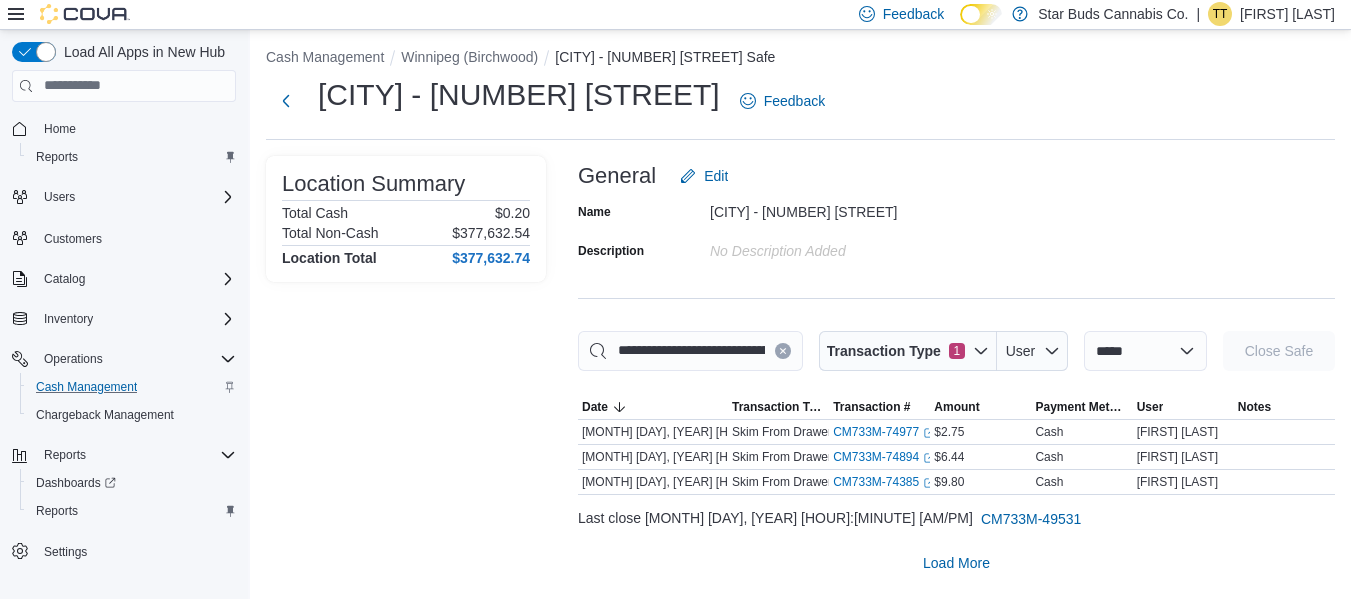 click 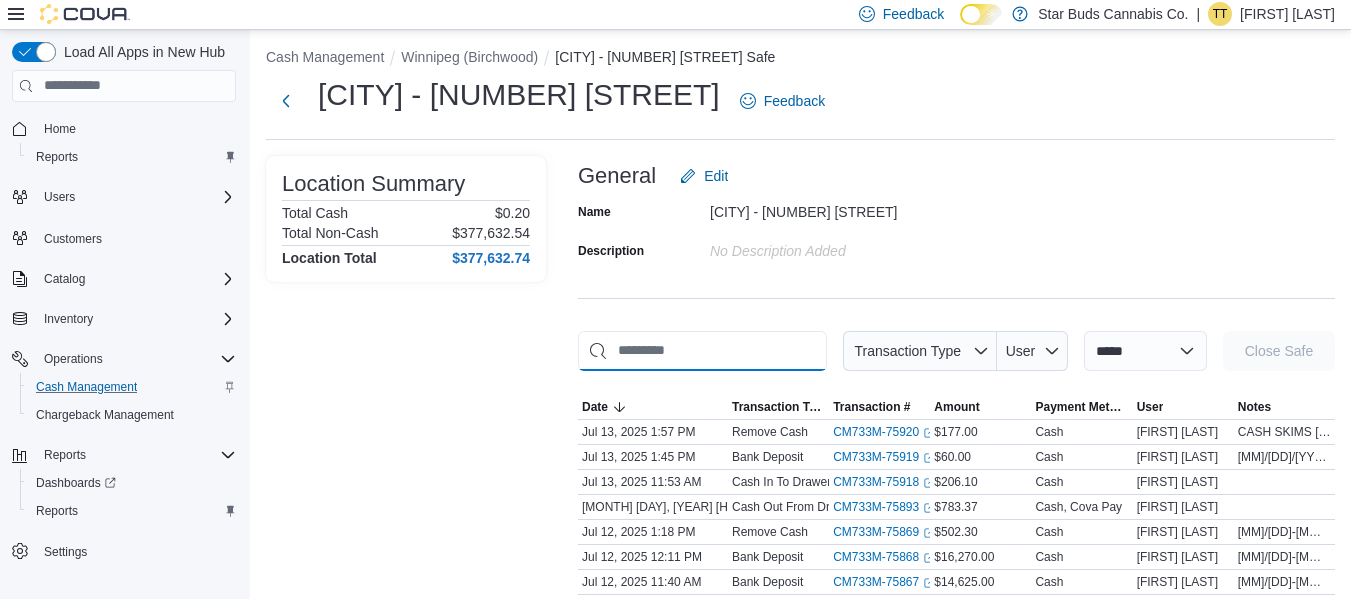 click at bounding box center (702, 351) 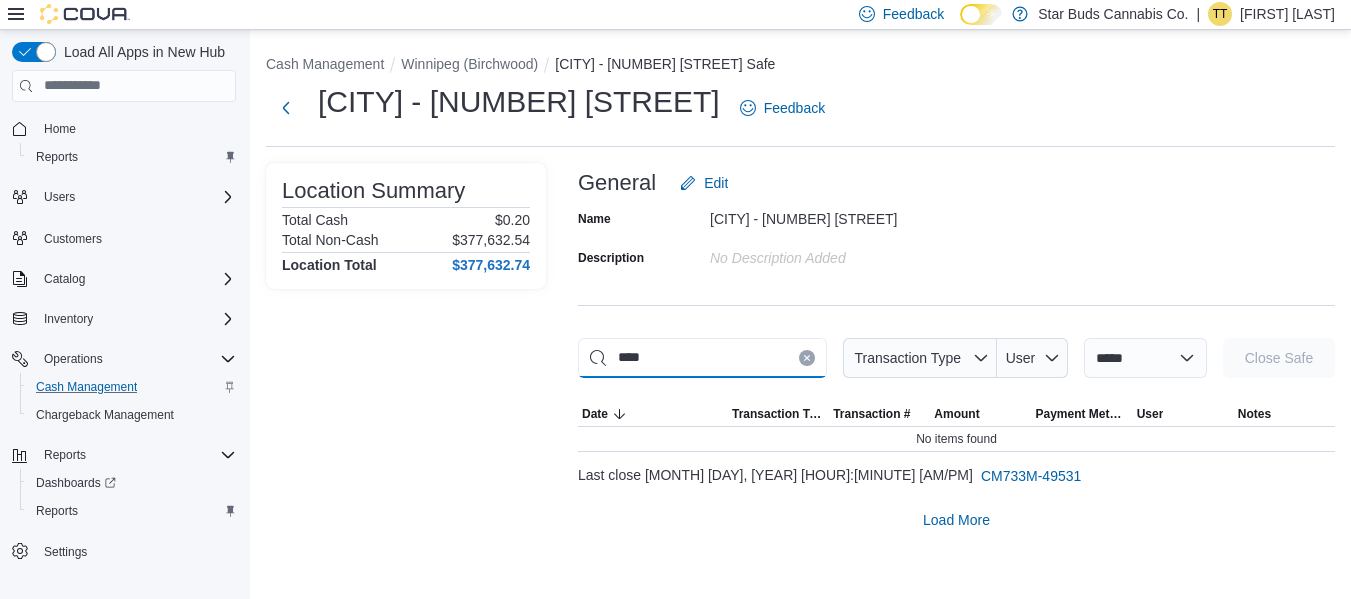 scroll, scrollTop: 0, scrollLeft: 0, axis: both 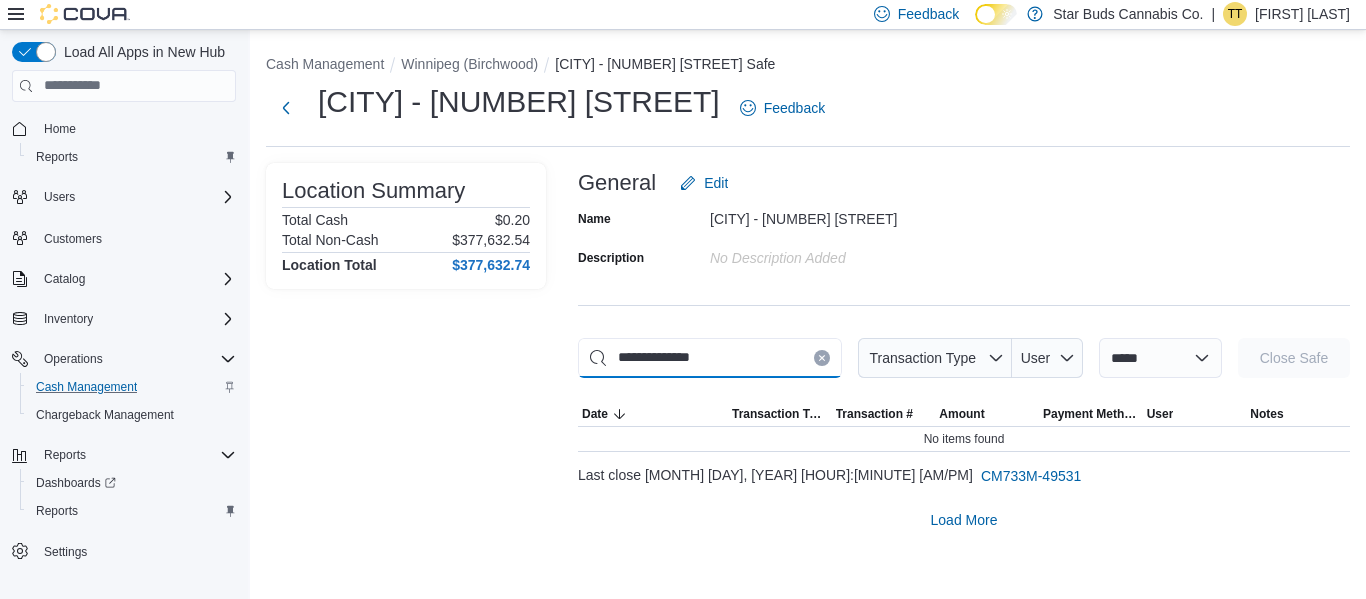 type on "**********" 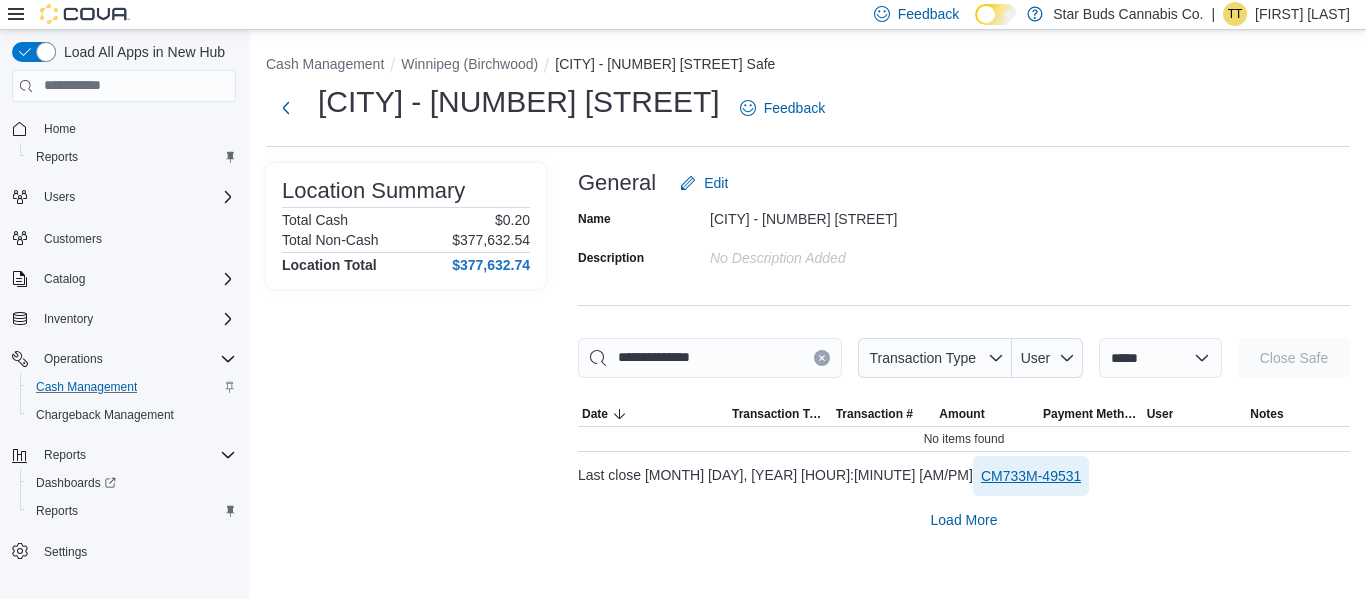 click on "CM733M-49531" at bounding box center [1031, 476] 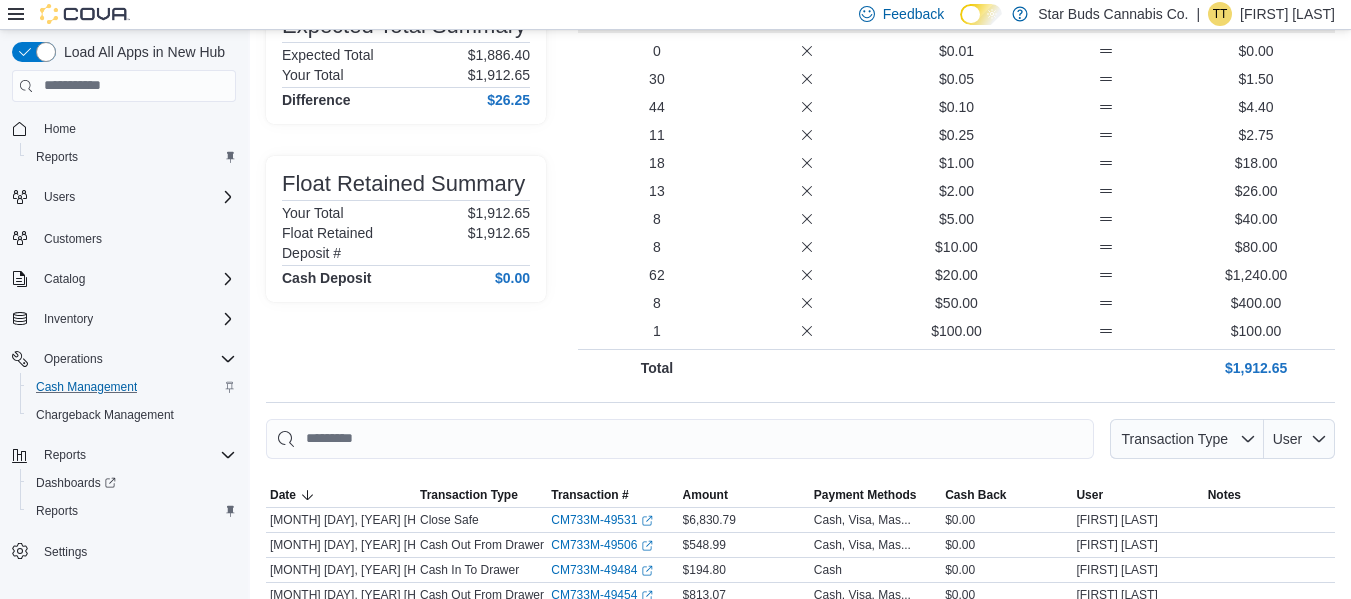 scroll, scrollTop: 0, scrollLeft: 0, axis: both 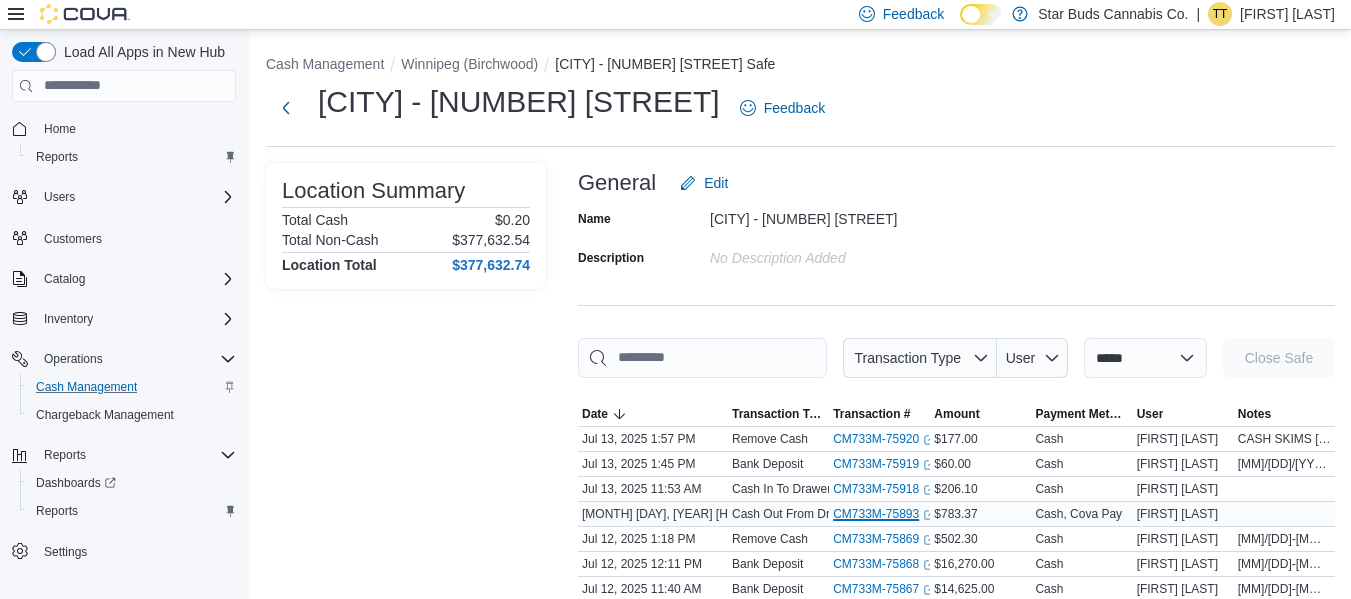 click on "CM733M-75893 (opens in a new tab or window)" at bounding box center (884, 514) 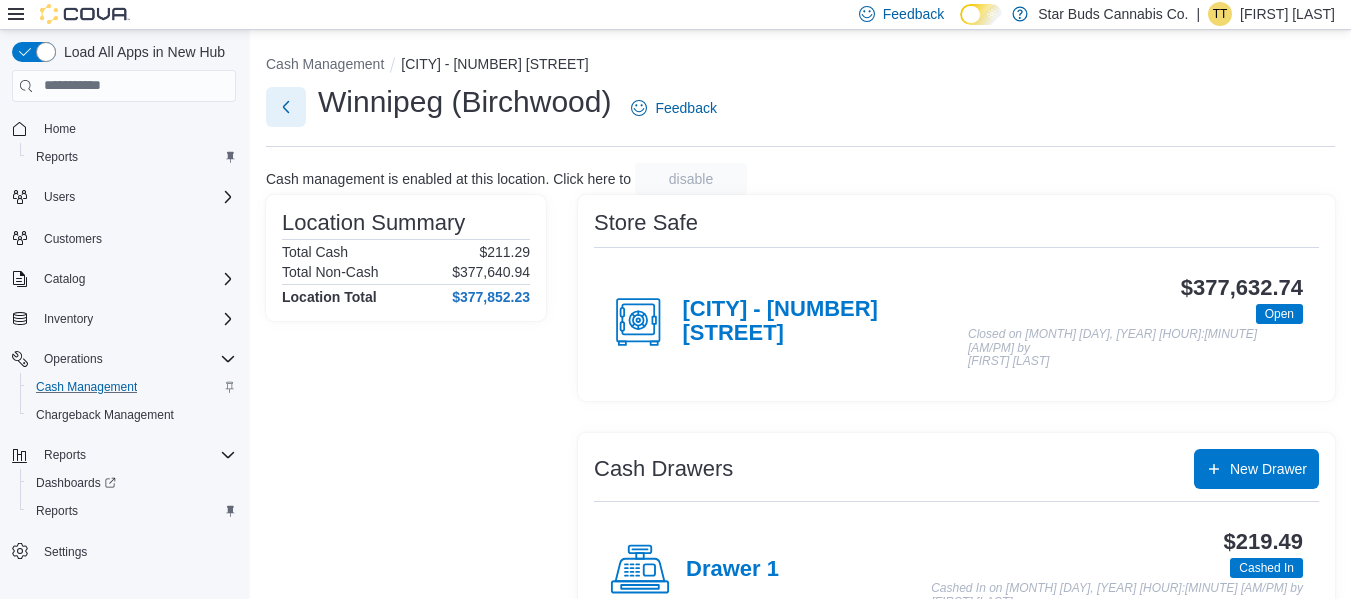 click at bounding box center (286, 107) 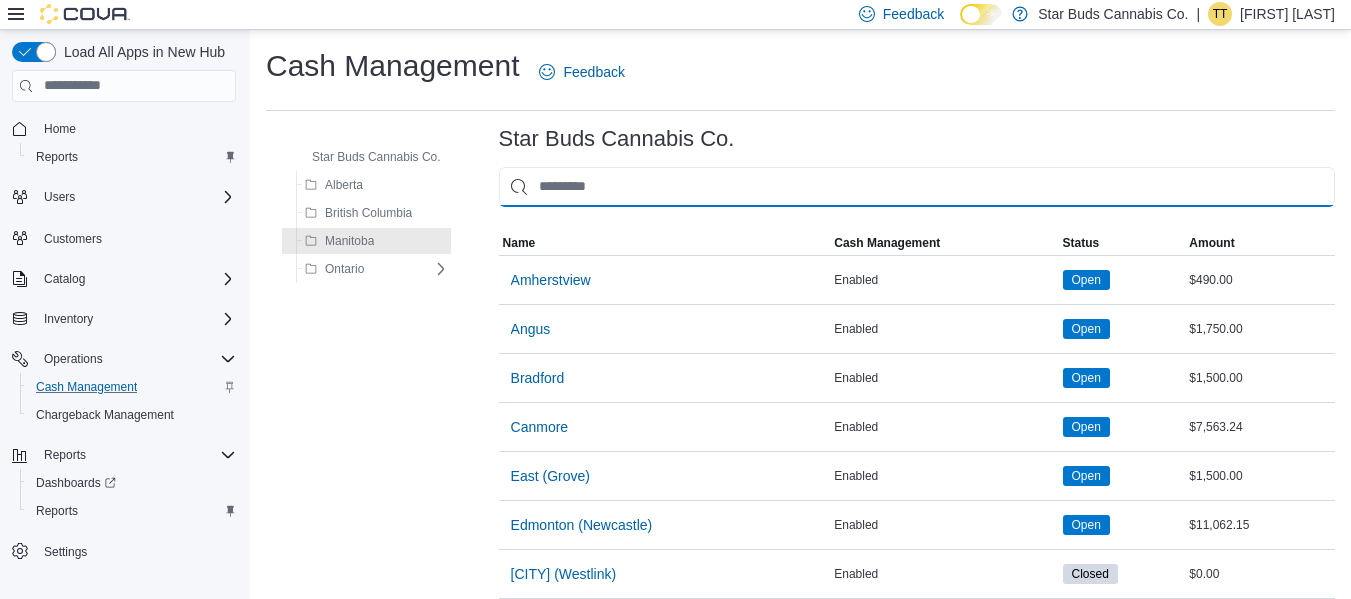 click at bounding box center [917, 187] 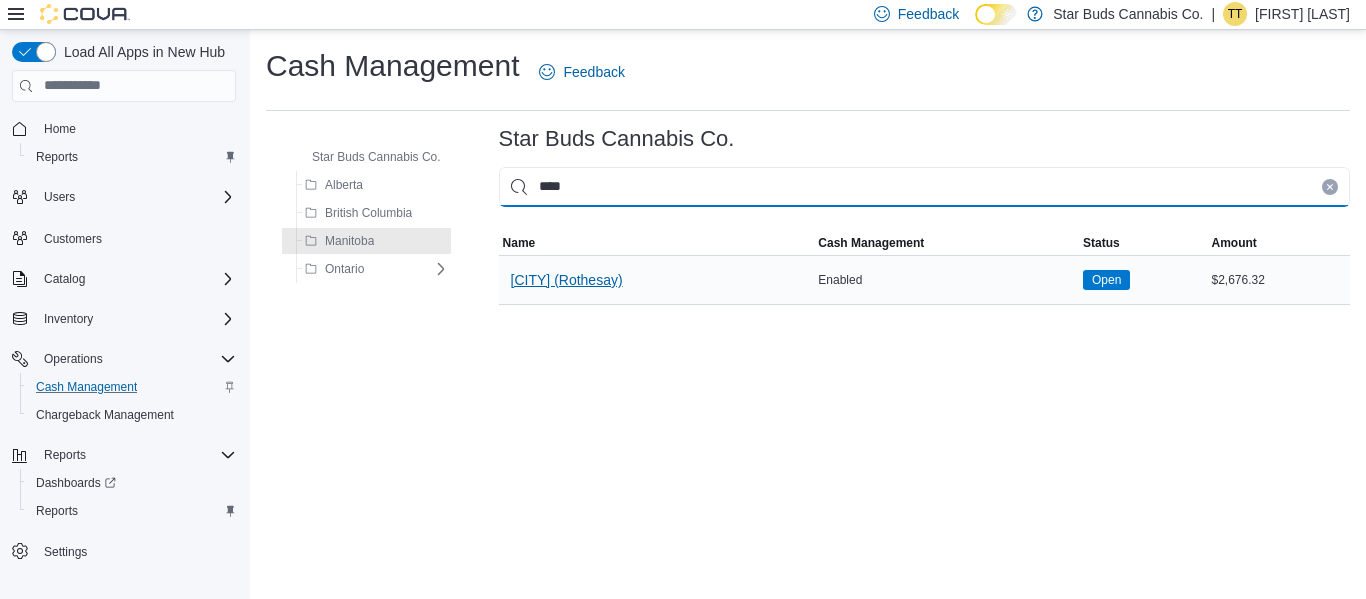 type on "****" 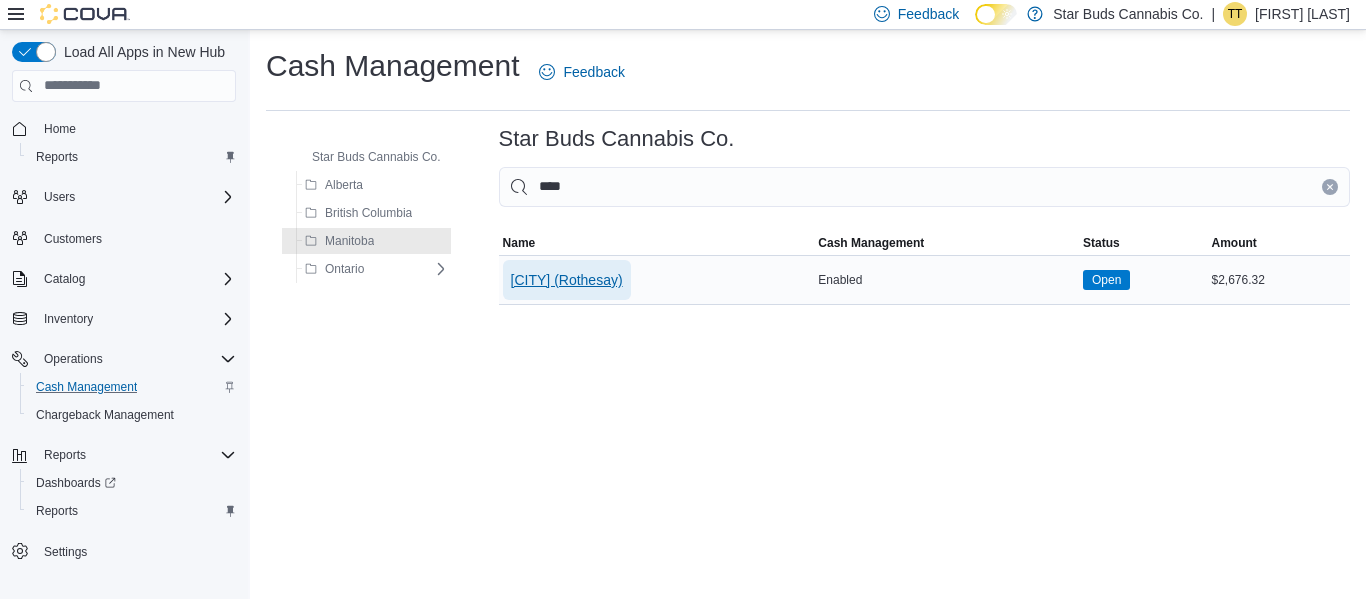 click on "[CITY] ([NEIGHBORHOOD])" at bounding box center (567, 280) 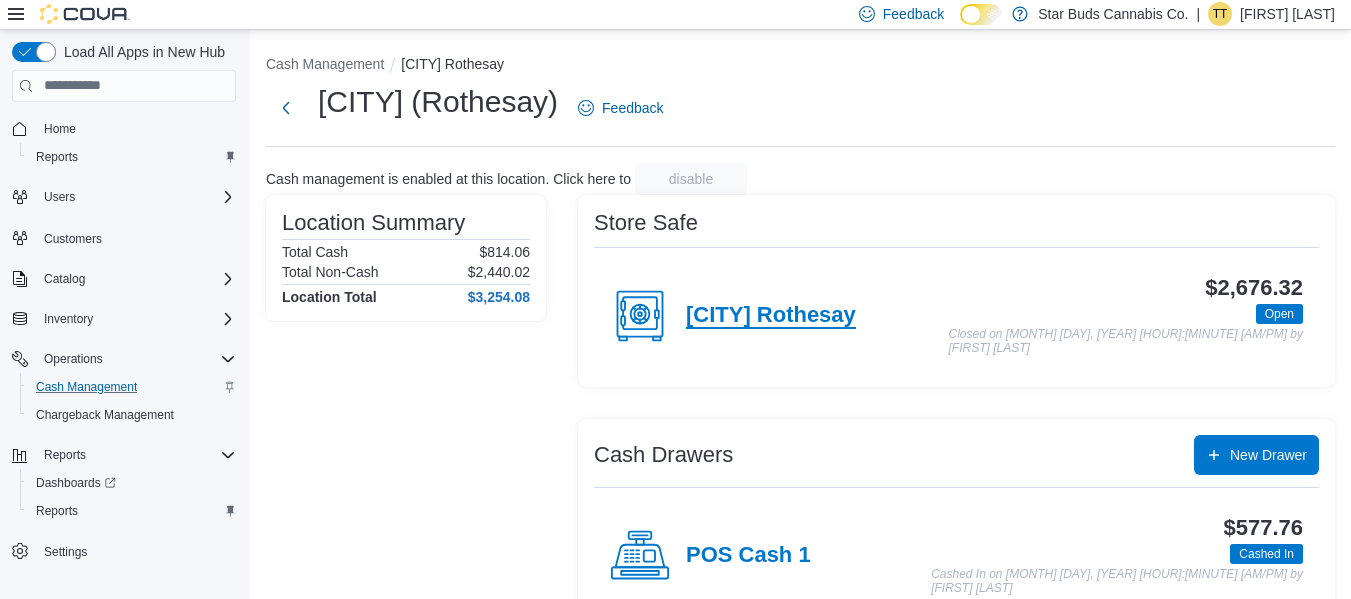 click on "[CITY] [NEIGHBORHOOD]" at bounding box center [771, 316] 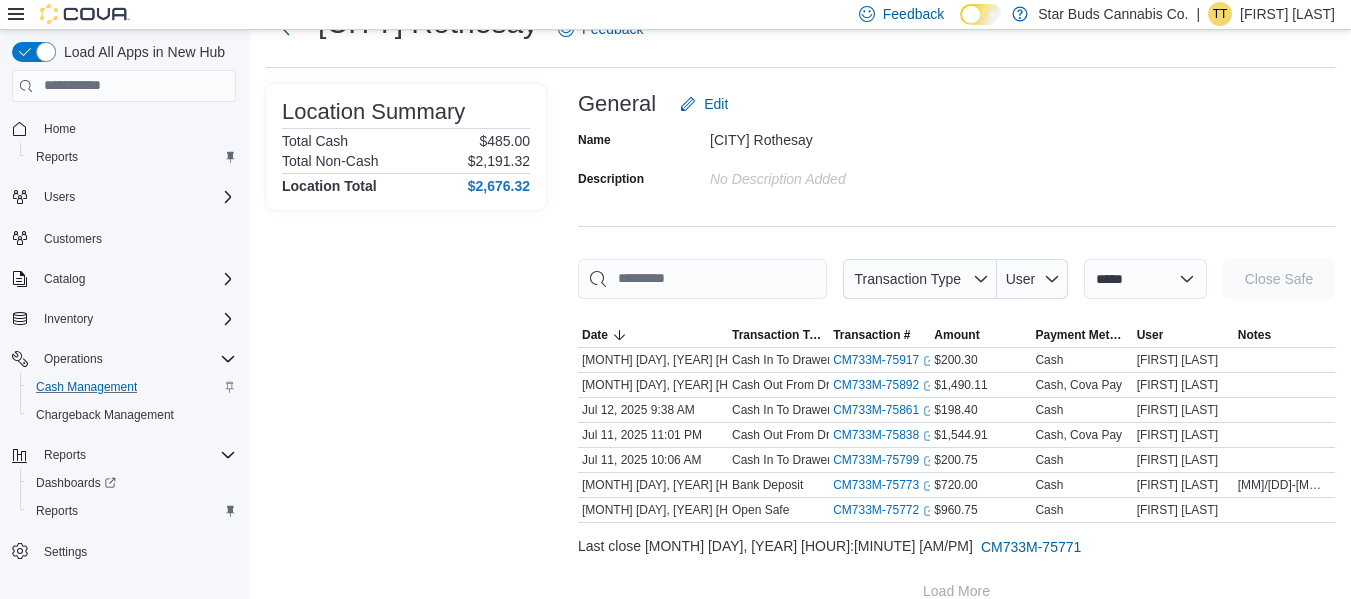 scroll, scrollTop: 100, scrollLeft: 0, axis: vertical 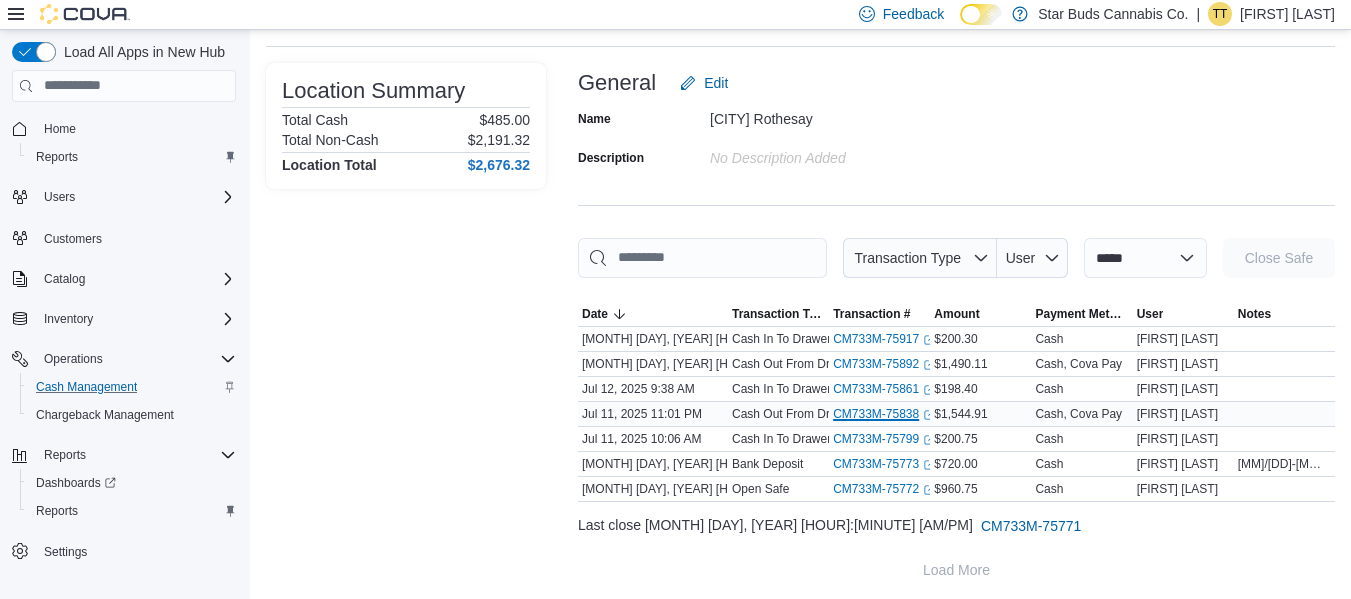 click on "CM733M-75838 (opens in a new tab or window)" at bounding box center (884, 414) 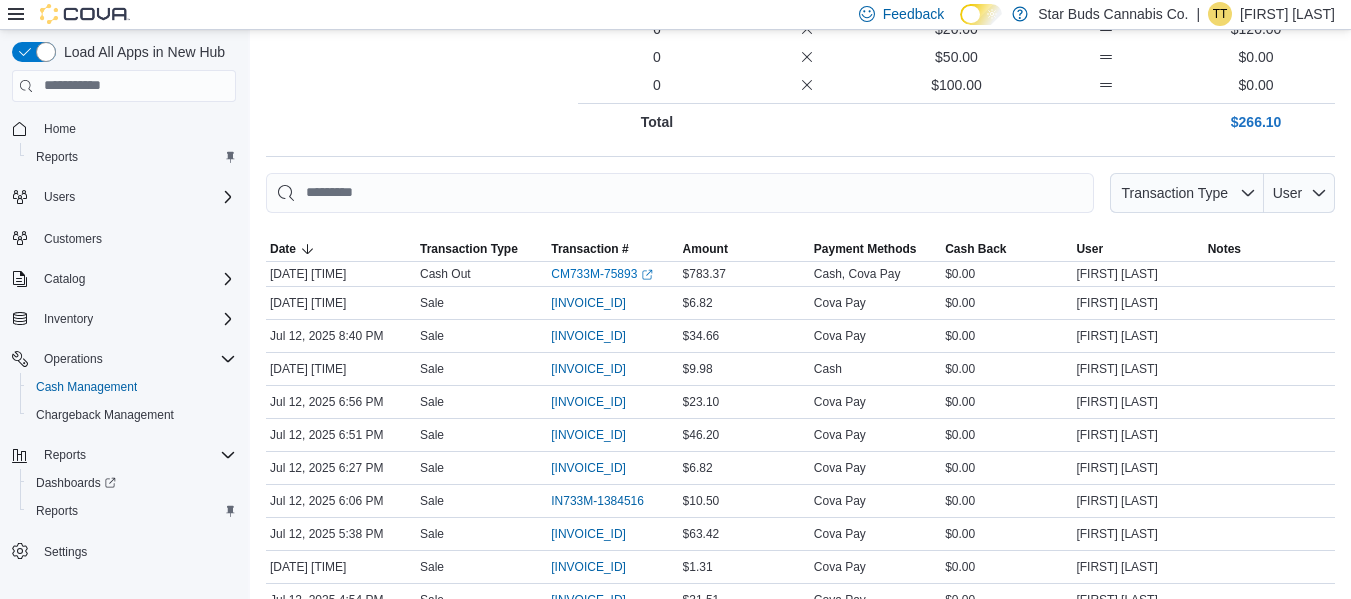 scroll, scrollTop: 545, scrollLeft: 0, axis: vertical 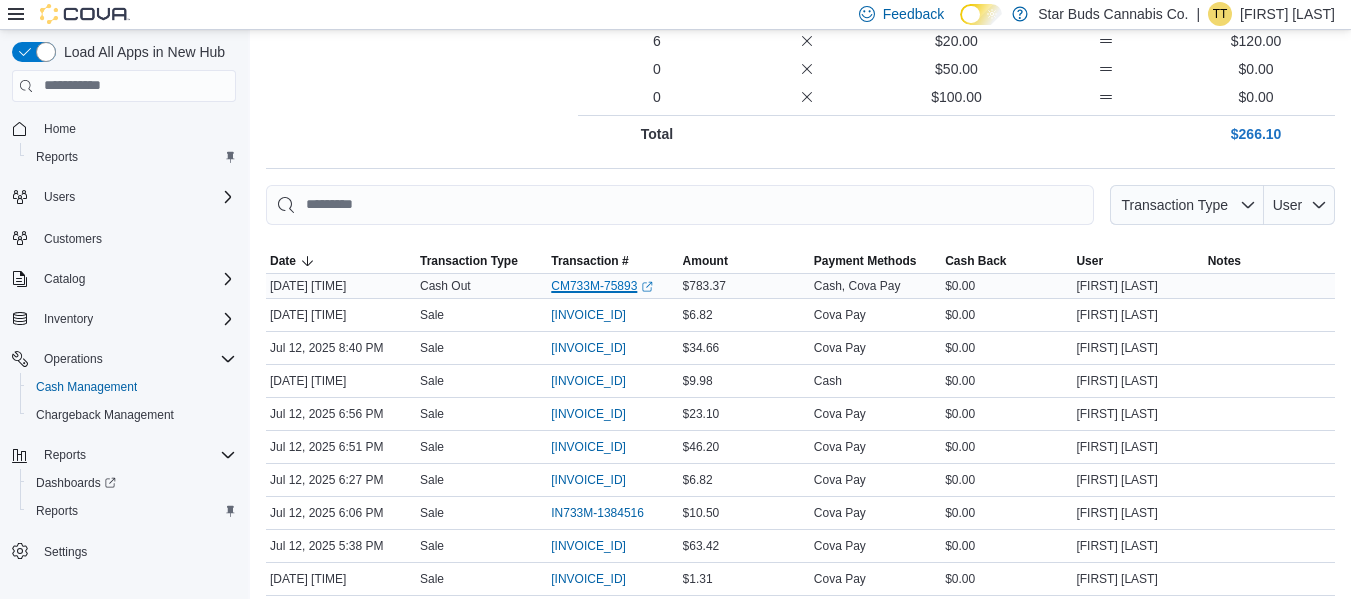 click on "CM733M-75893 (opens in a new tab or window)" at bounding box center [602, 286] 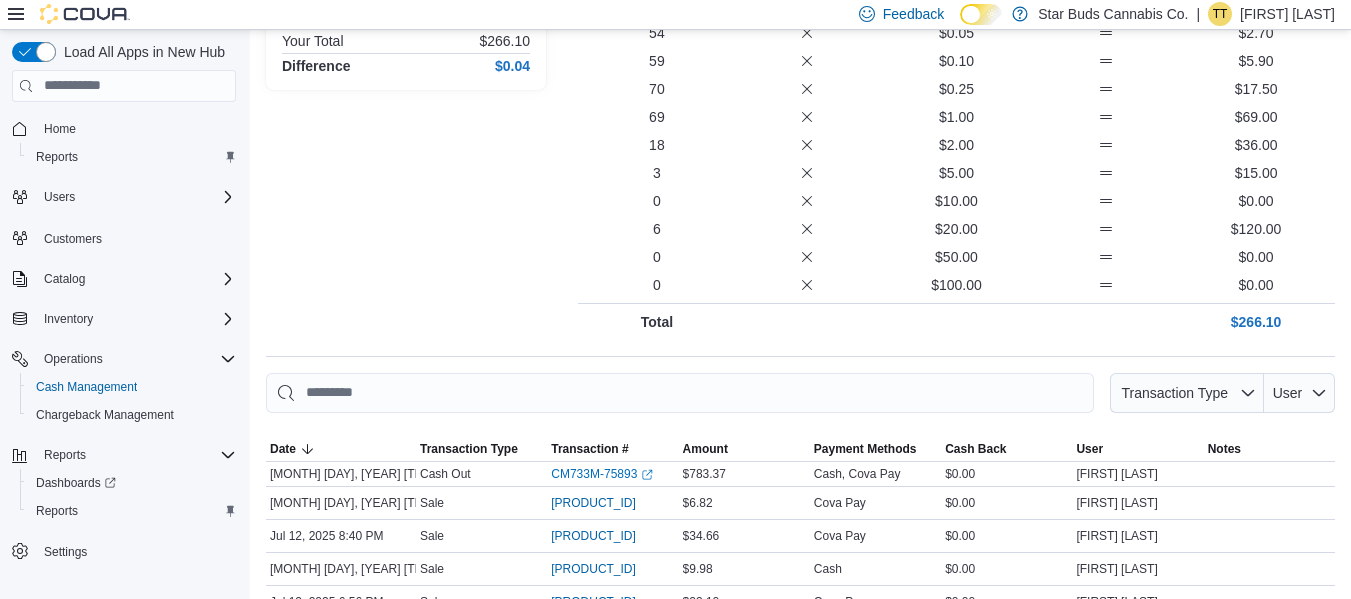 scroll, scrollTop: 400, scrollLeft: 0, axis: vertical 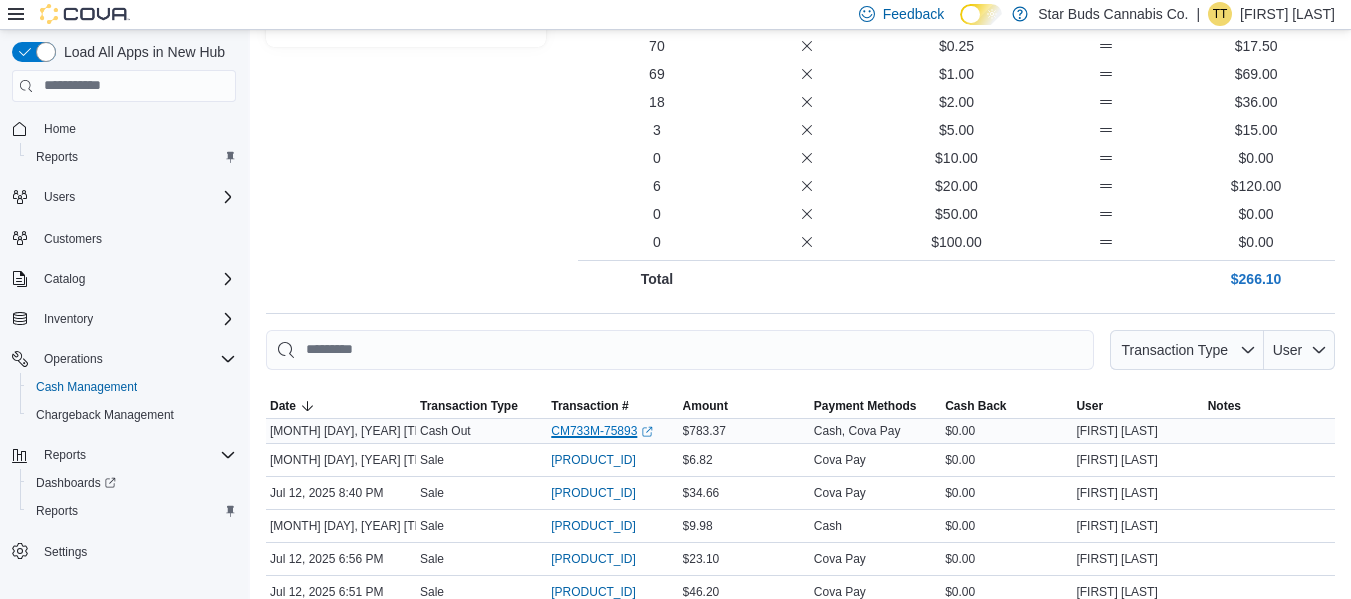 click on "CM733M-75893 (opens in a new tab or window)" at bounding box center (602, 431) 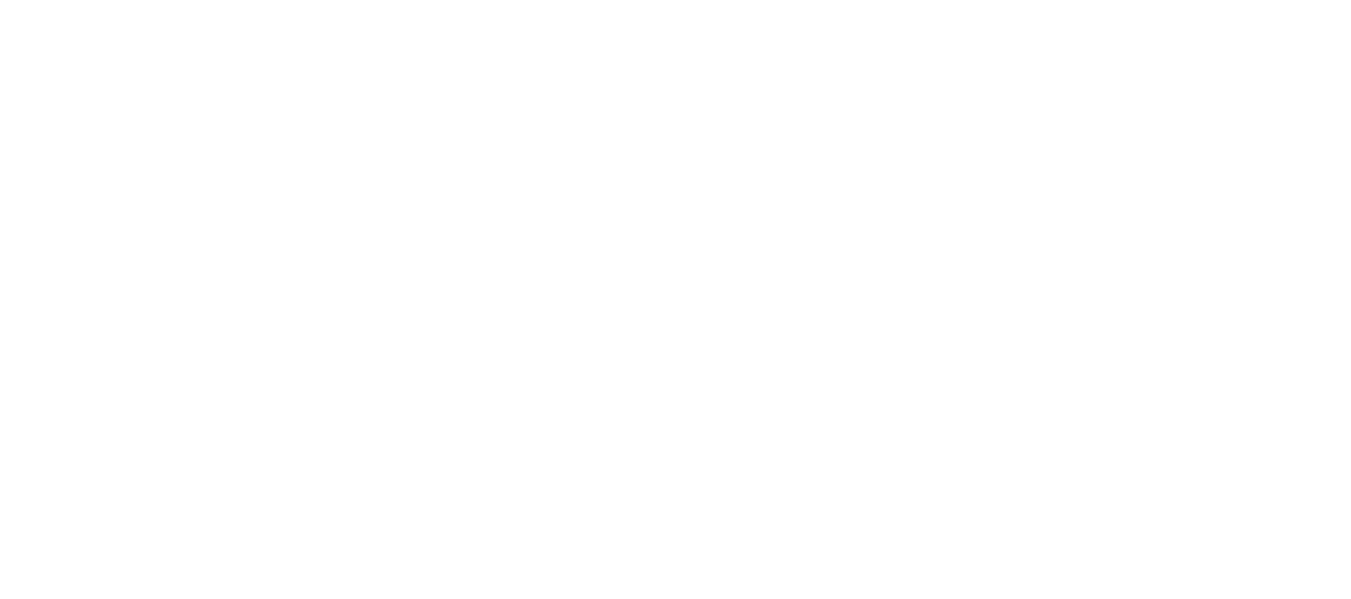 scroll, scrollTop: 0, scrollLeft: 0, axis: both 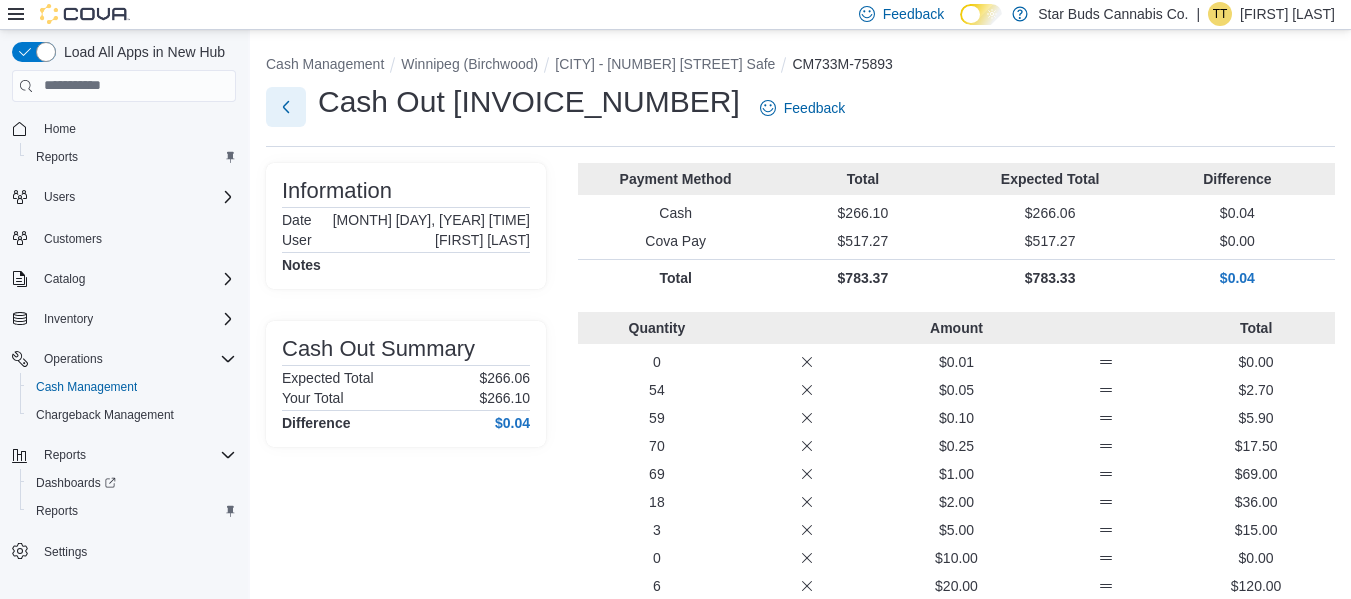 click at bounding box center (286, 107) 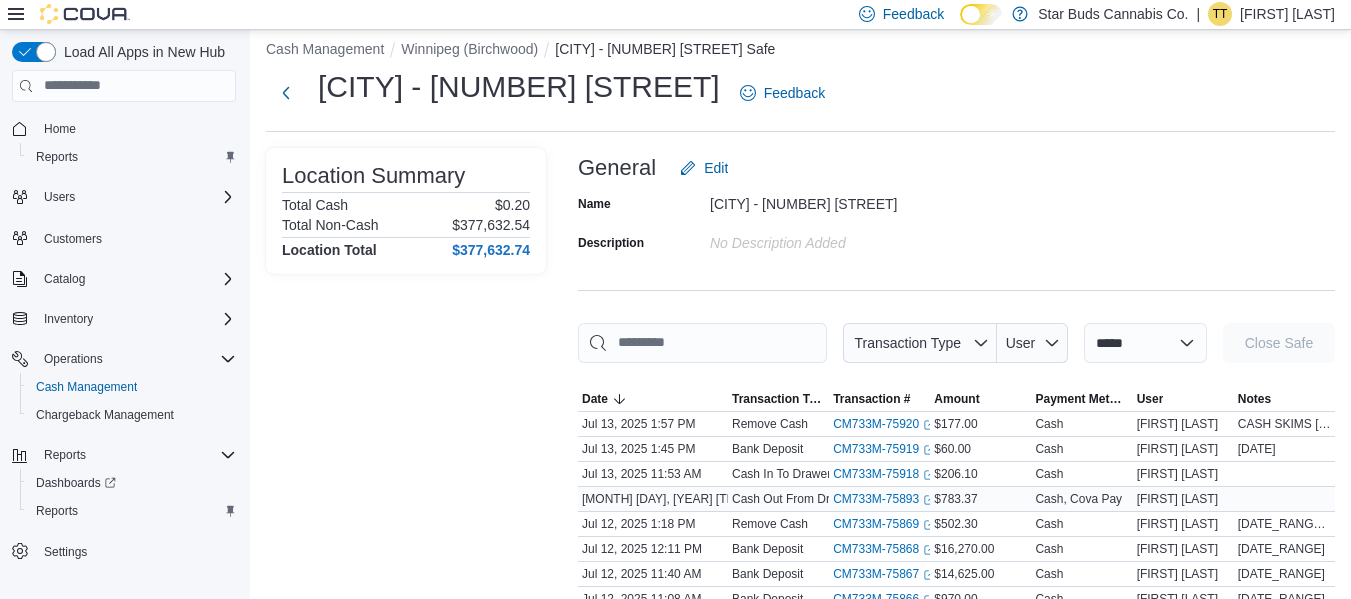 scroll, scrollTop: 0, scrollLeft: 0, axis: both 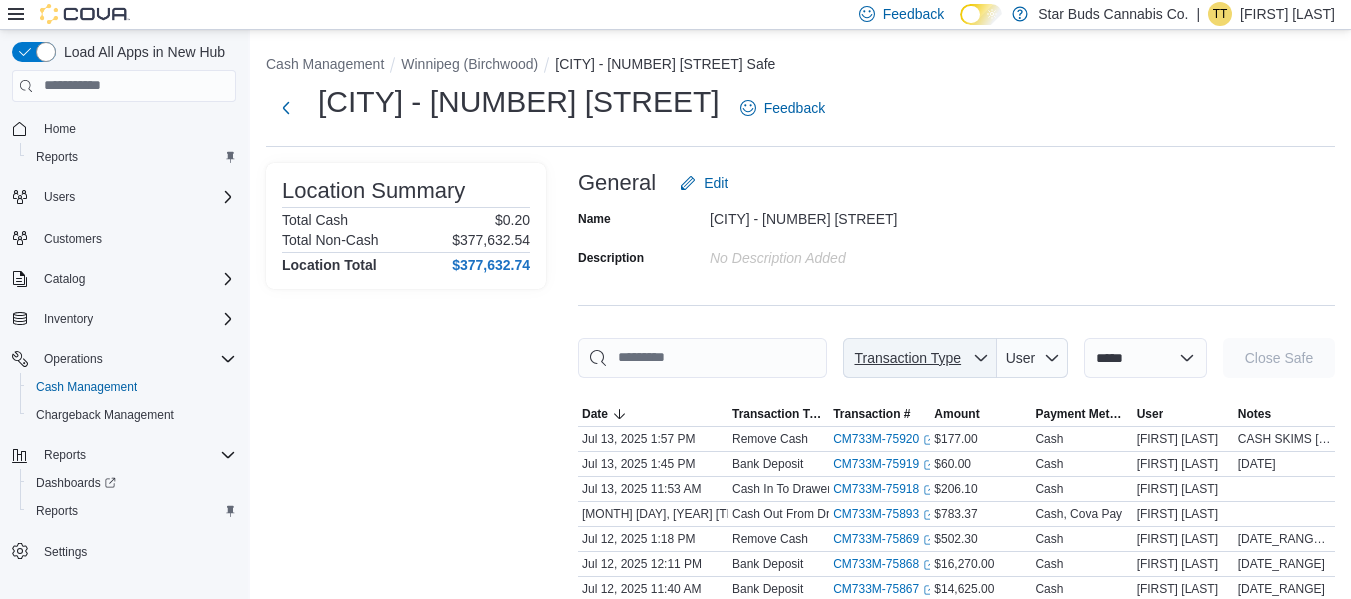 click 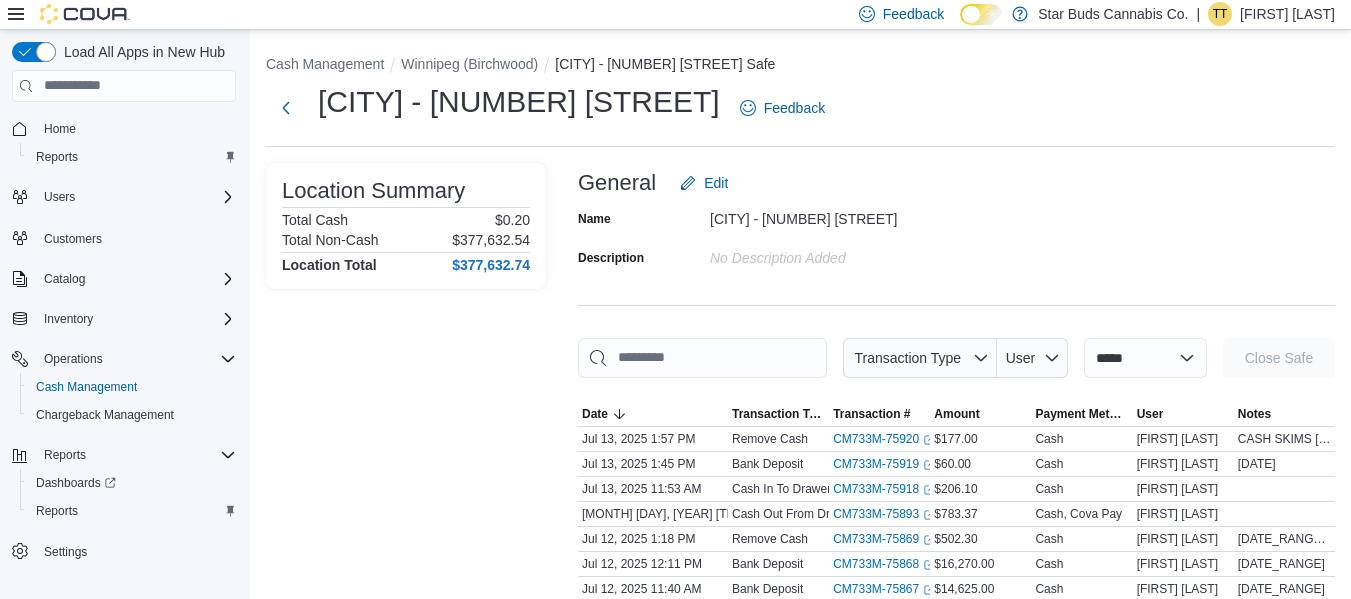 click on "Name [CITY] - [NUMBER] [STREET] Description No Description added" at bounding box center [956, 238] 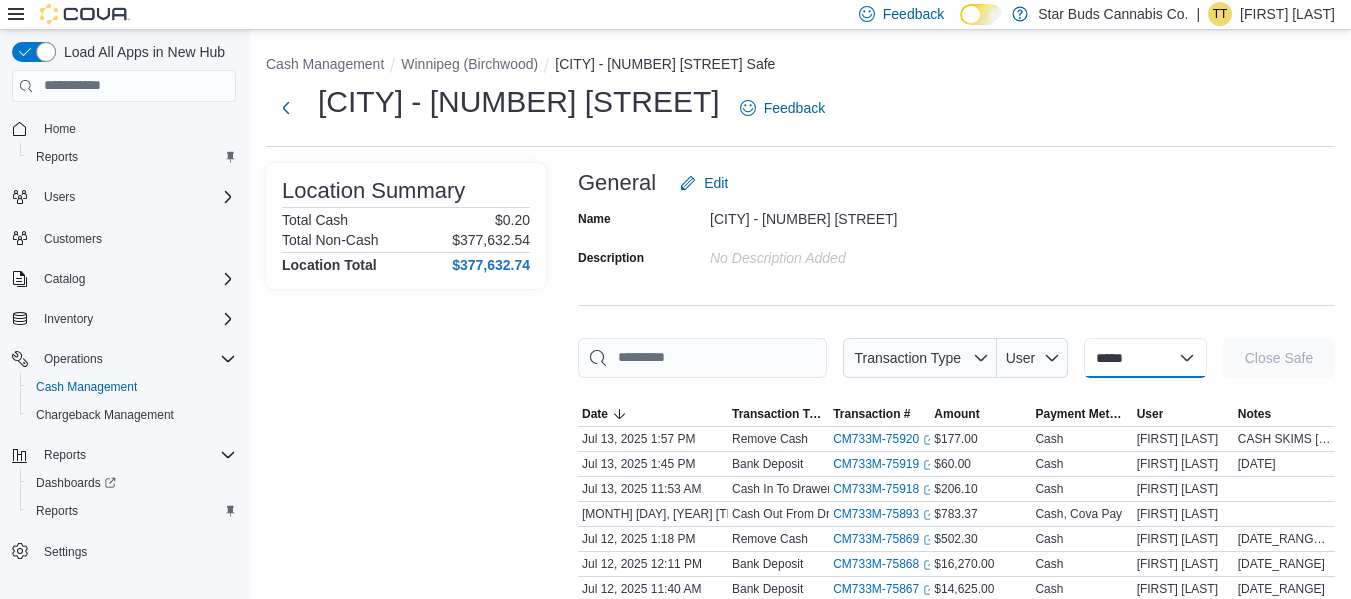 click on "**********" at bounding box center (1145, 358) 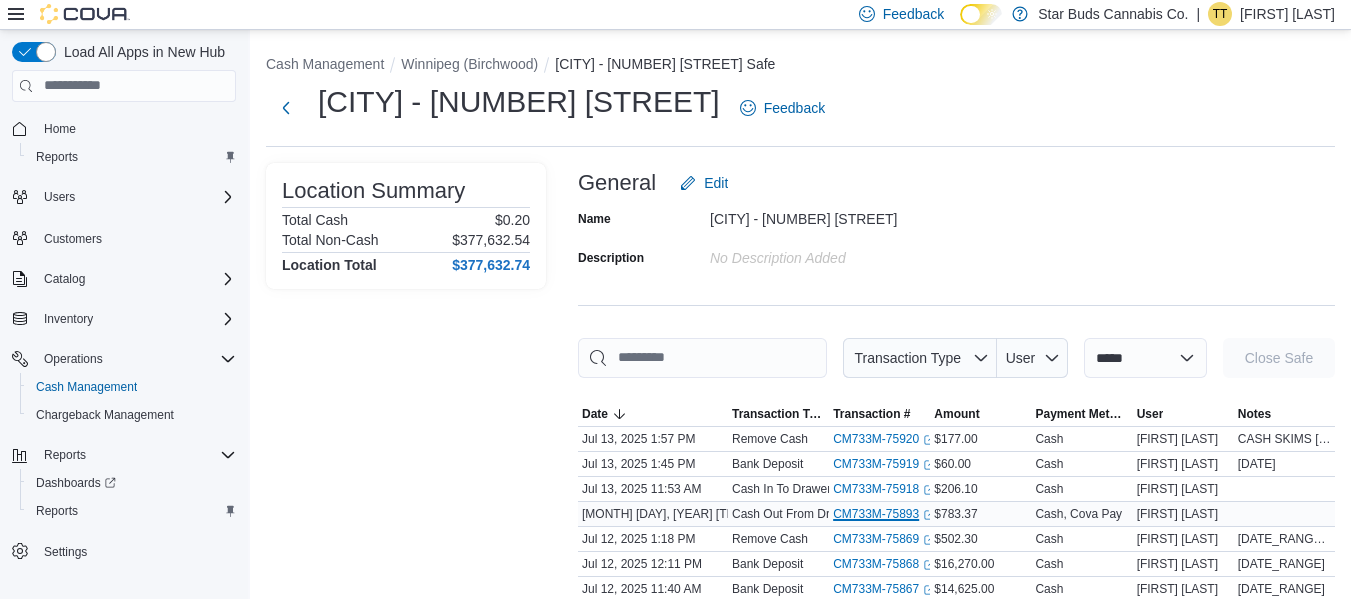 click on "CM733M-75893 (opens in a new tab or window)" at bounding box center (884, 514) 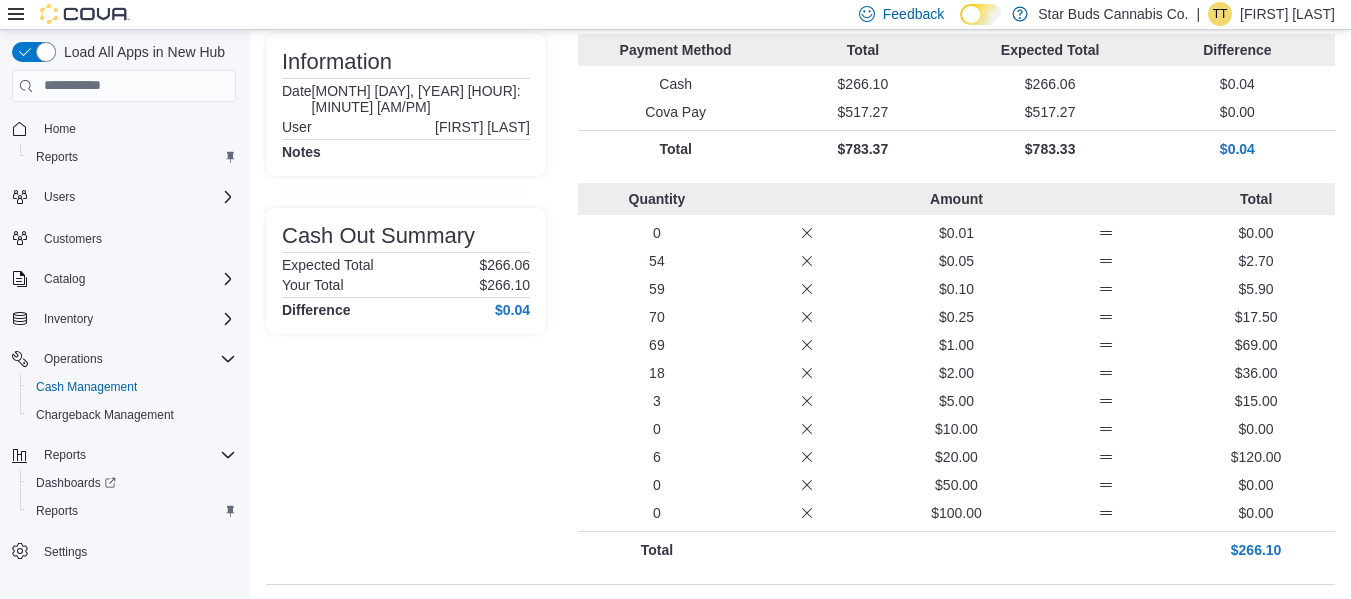 scroll, scrollTop: 0, scrollLeft: 0, axis: both 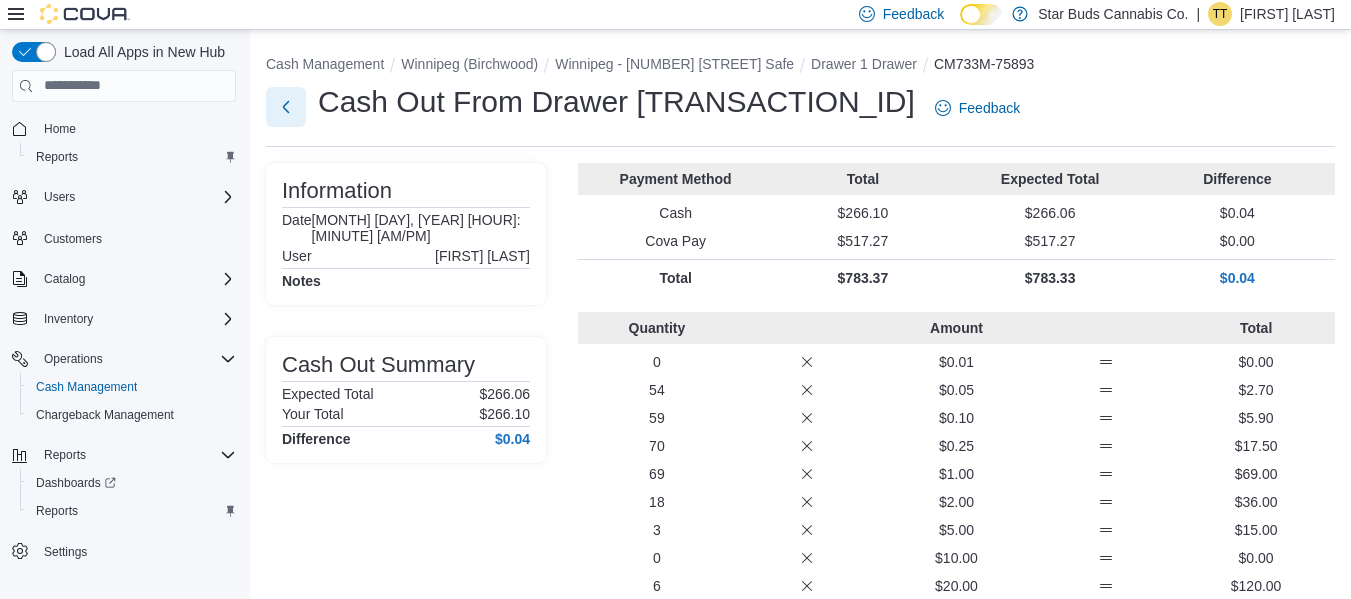 click at bounding box center (286, 107) 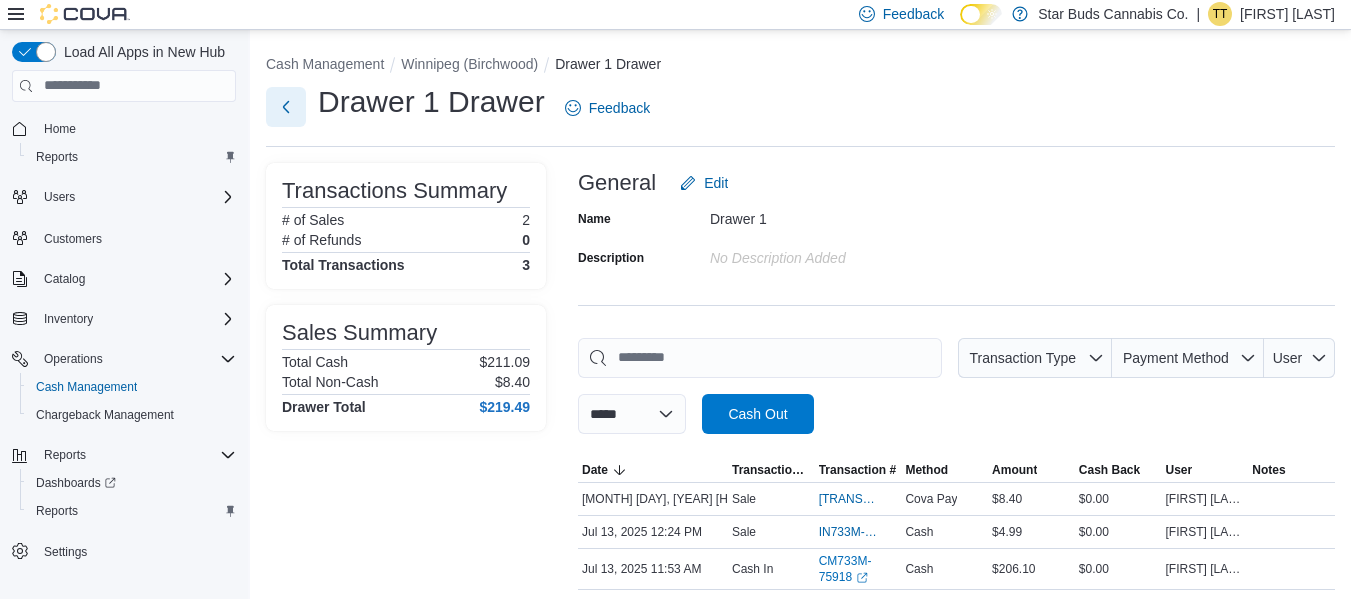 click at bounding box center [286, 107] 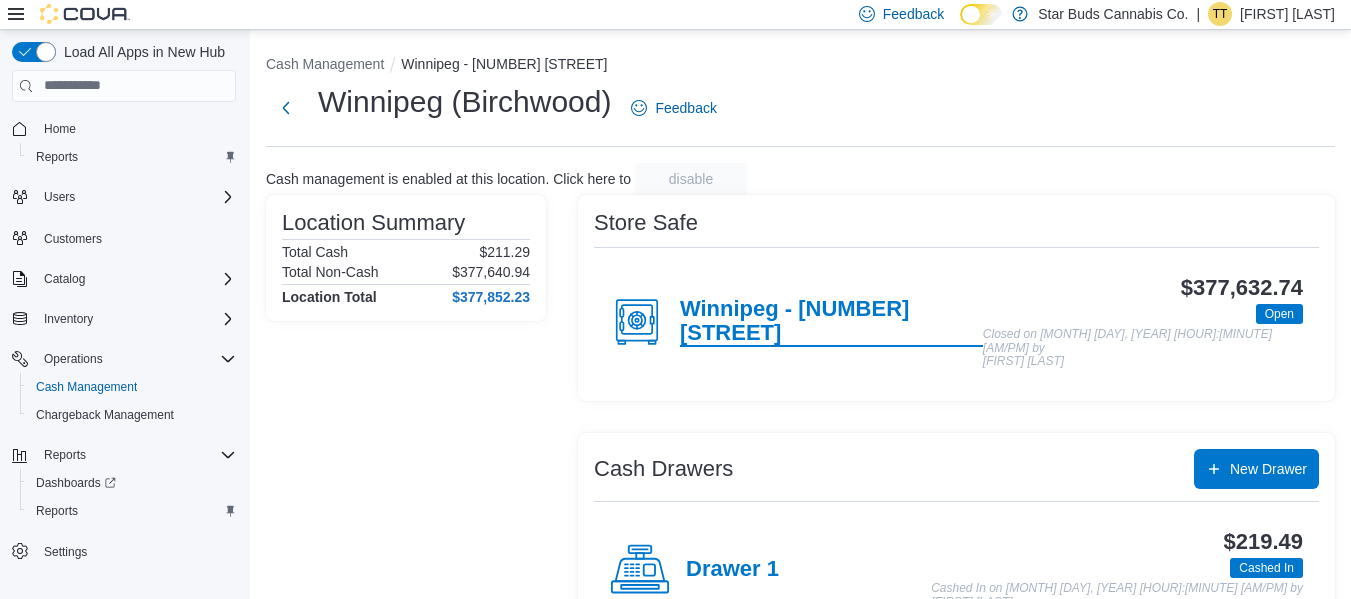 click on "[CITY] - [NUMBER] [STREET]" at bounding box center [831, 322] 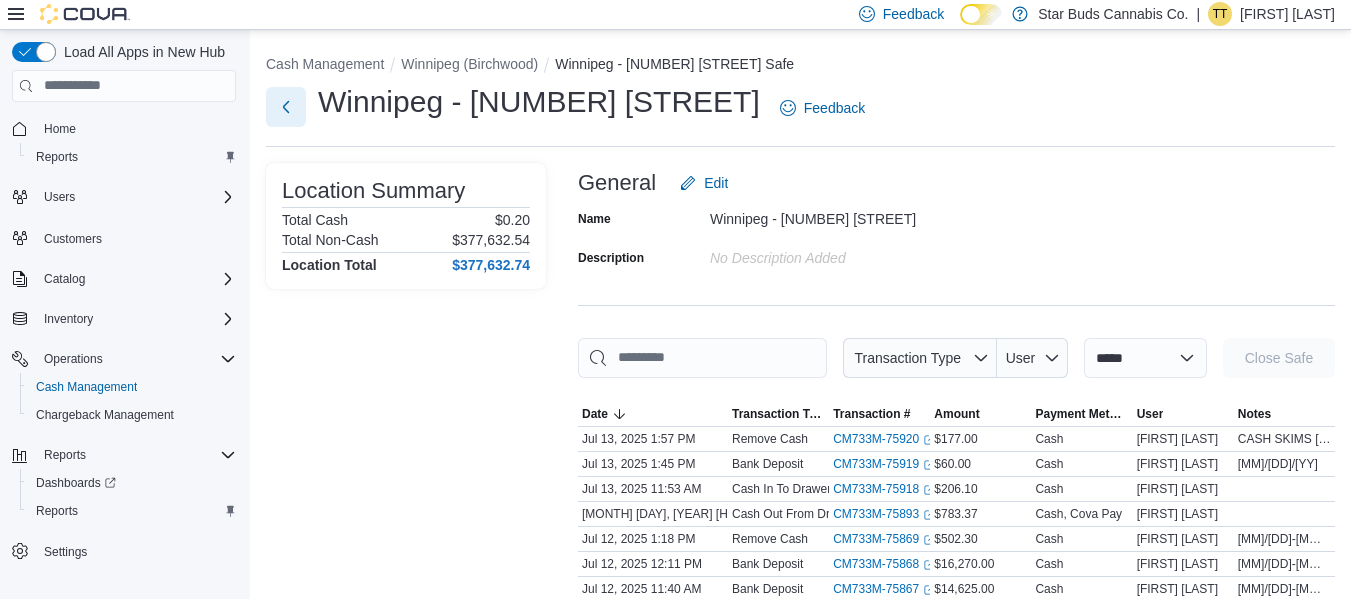 click at bounding box center [286, 107] 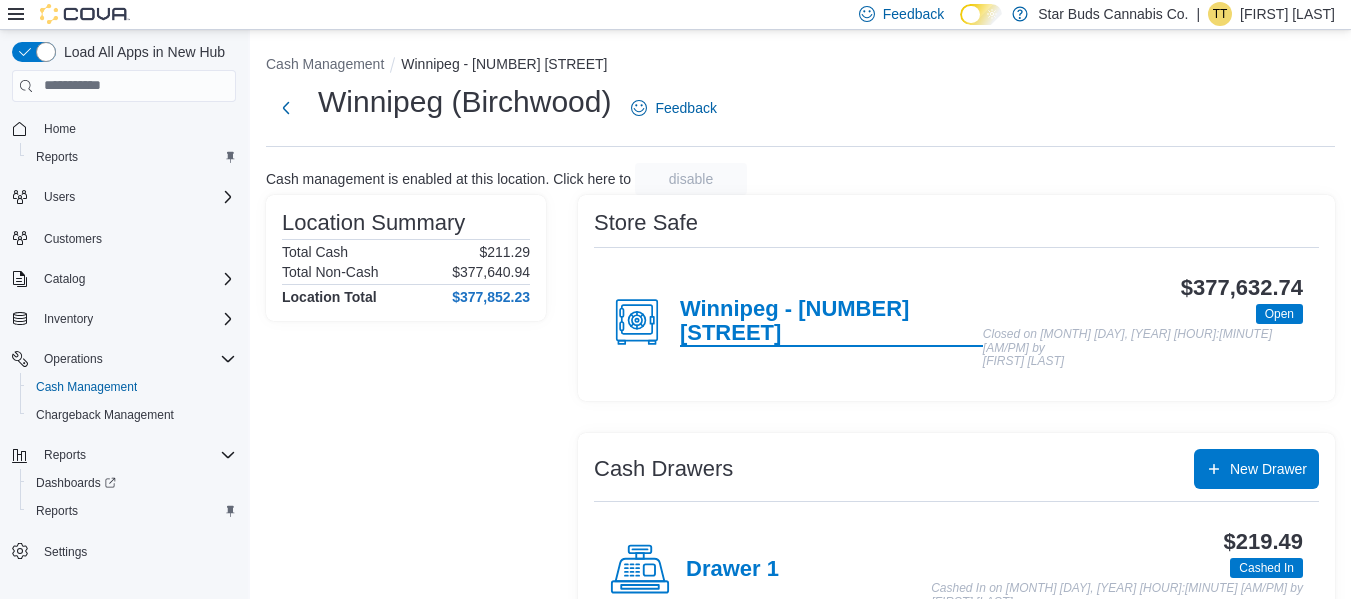 click on "[CITY] - [NUMBER] [STREET]" at bounding box center (831, 322) 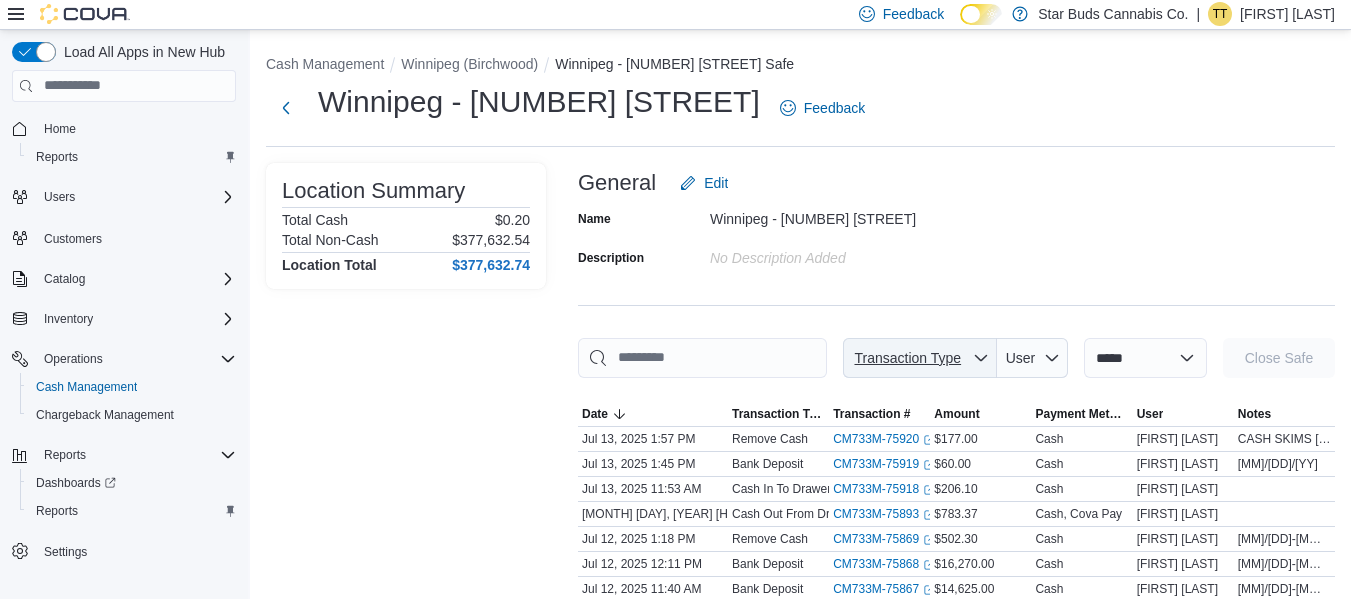 click 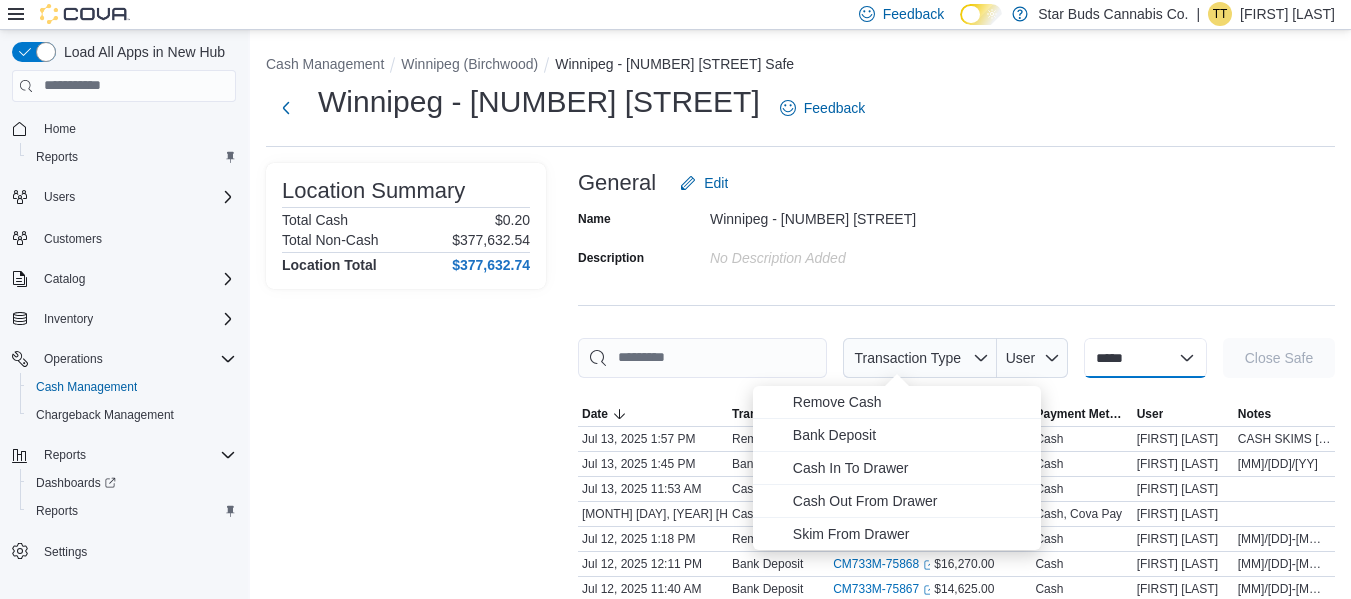 click on "**********" at bounding box center (1145, 358) 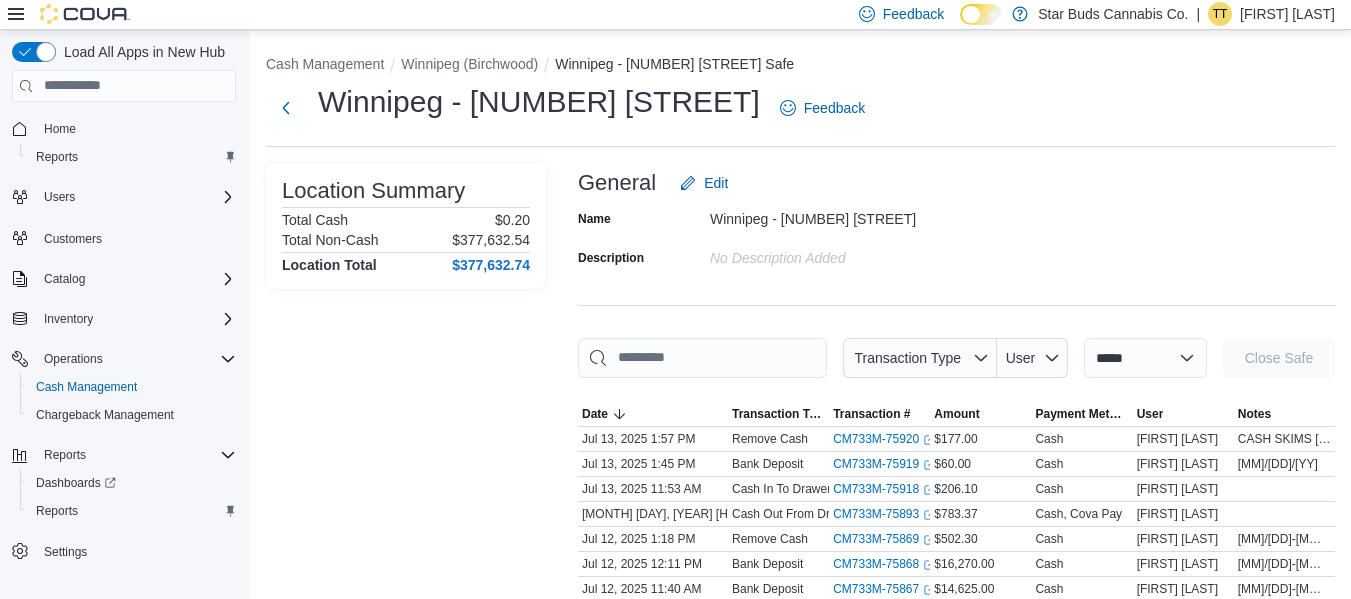 click on "**********" at bounding box center [956, 1589] 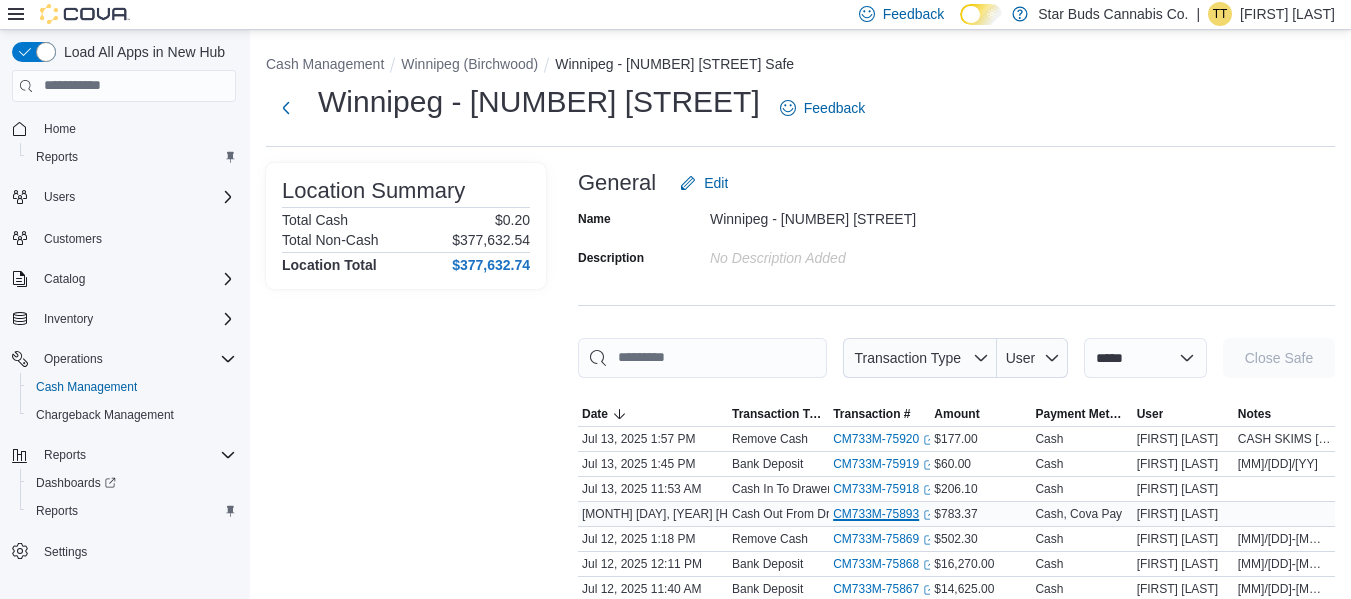 click on "CM733M-75893 (opens in a new tab or window)" at bounding box center (884, 514) 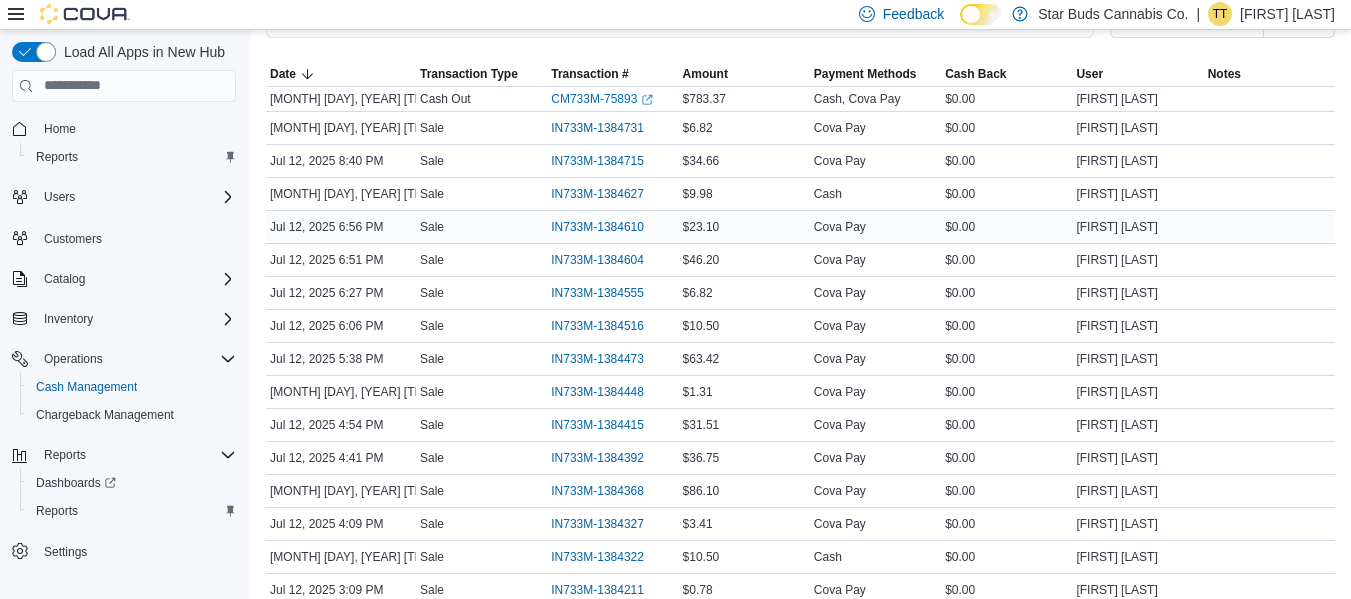 scroll, scrollTop: 400, scrollLeft: 0, axis: vertical 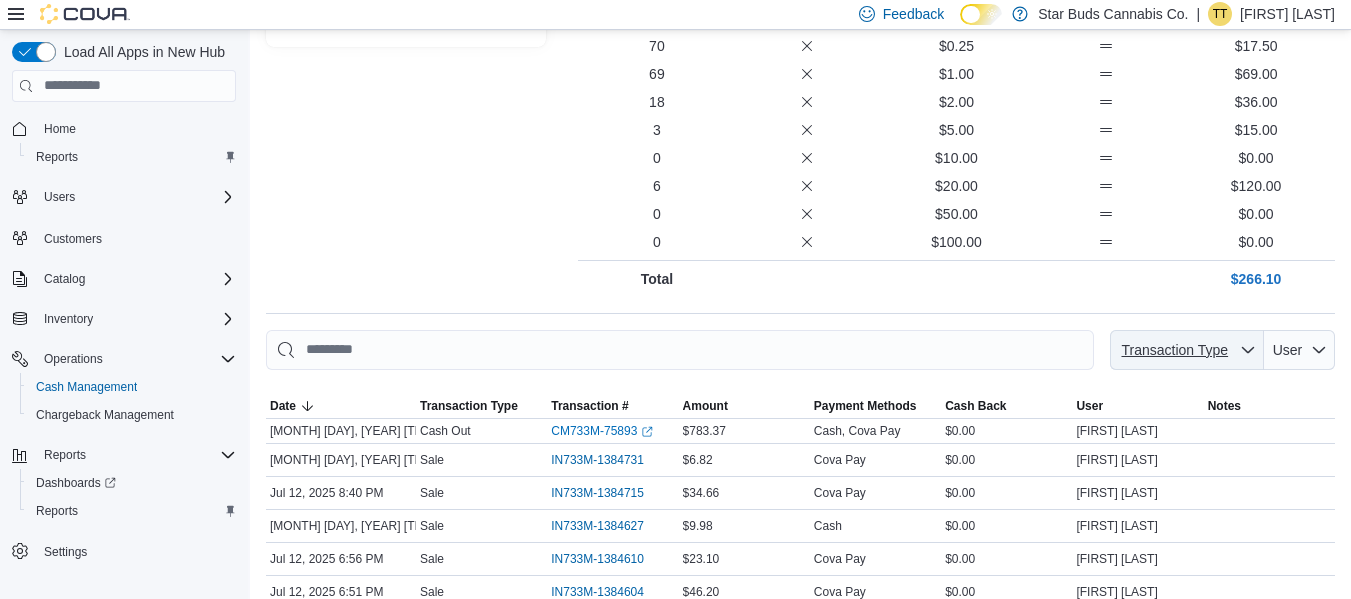 click 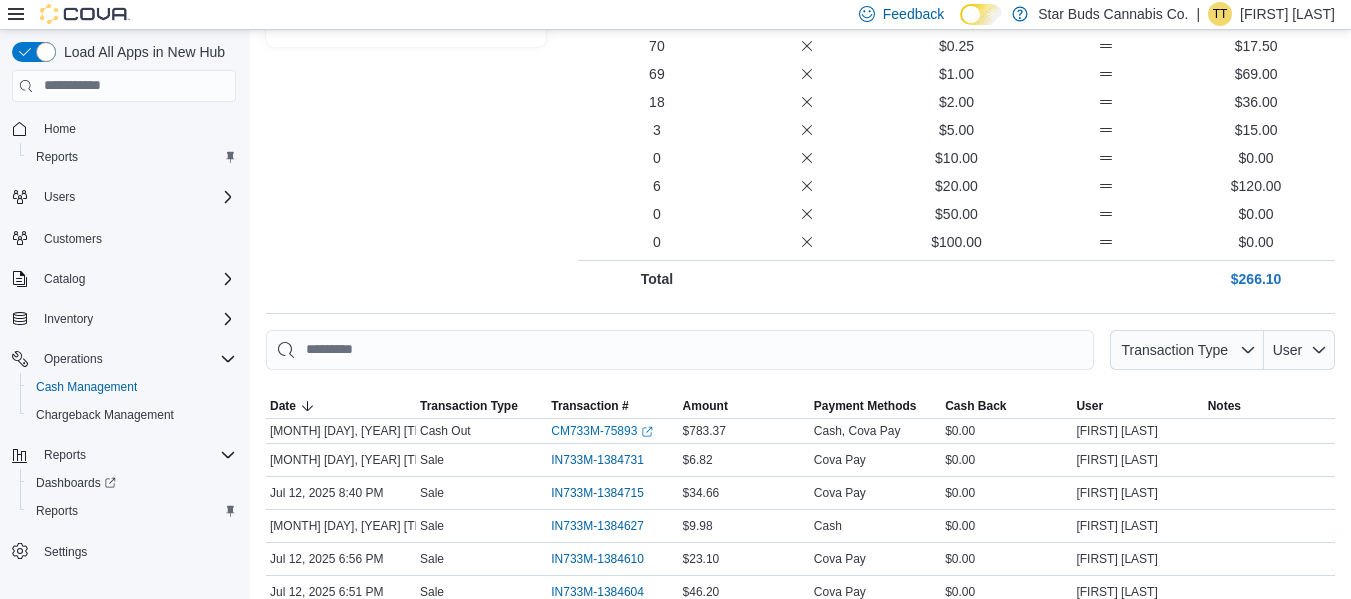 click on "Information   Date [MONTH] [DAY], [YEAR] [TIME] User [FIRST] [LAST] Notes Cash Out Summary   Expected Total $266.06 Your Total $266.10 Difference $0.04" at bounding box center [406, 30] 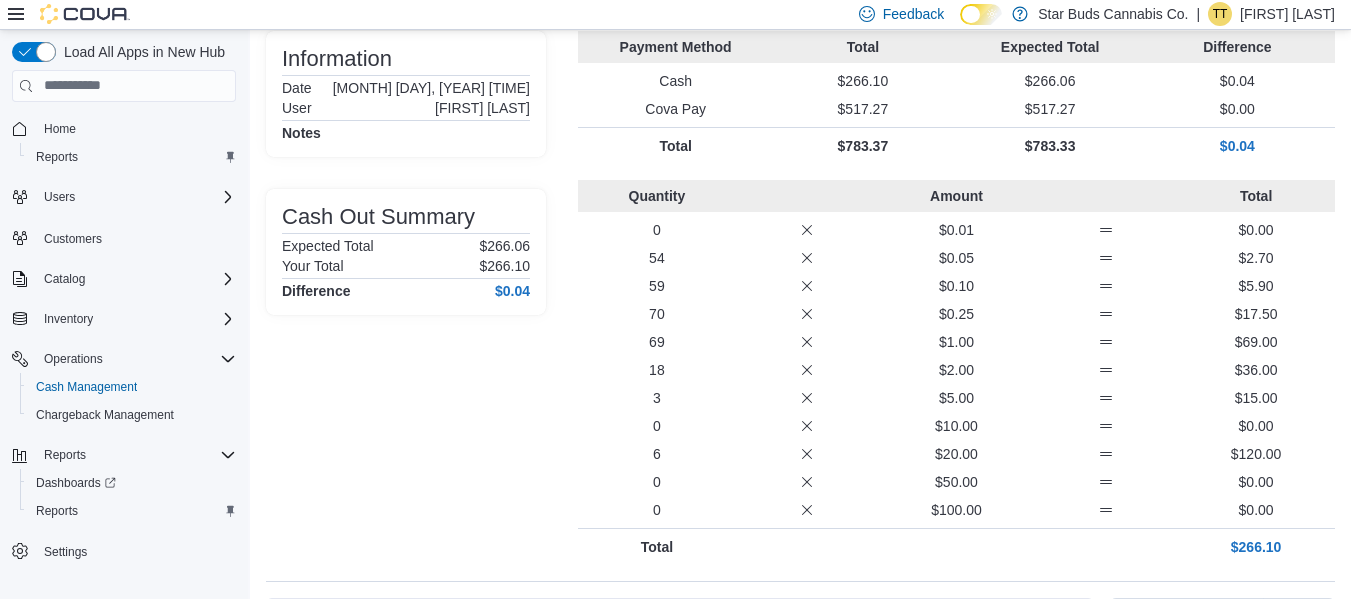scroll, scrollTop: 0, scrollLeft: 0, axis: both 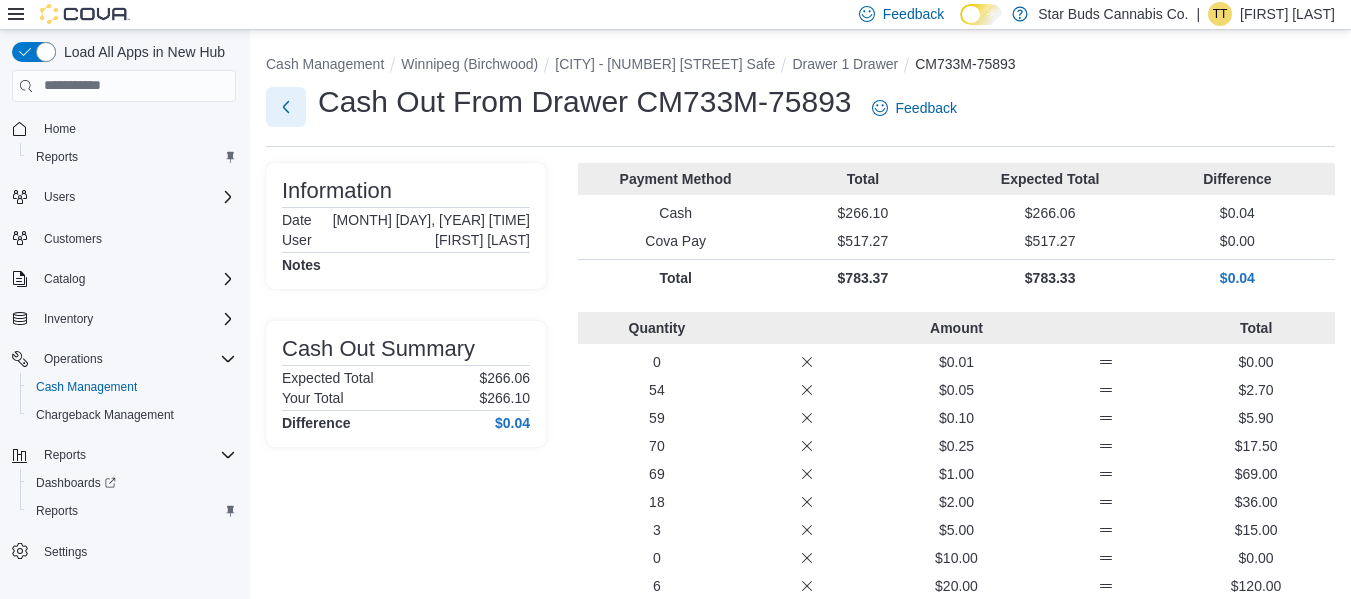 click at bounding box center (286, 107) 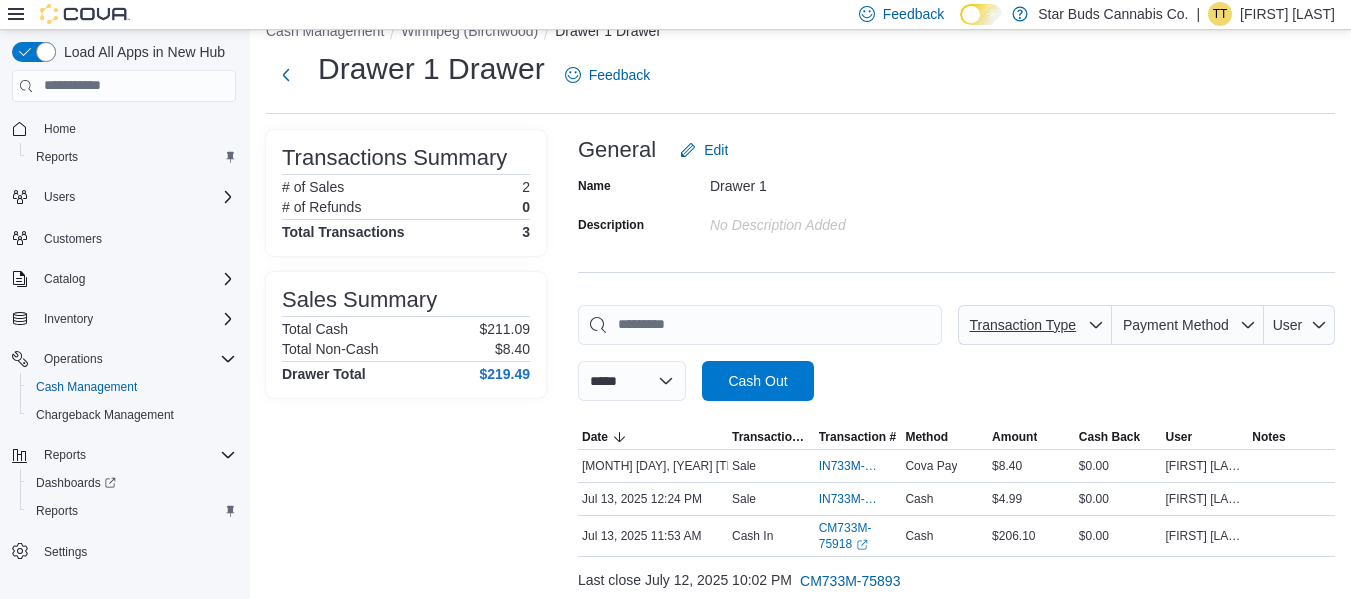 scroll, scrollTop: 0, scrollLeft: 0, axis: both 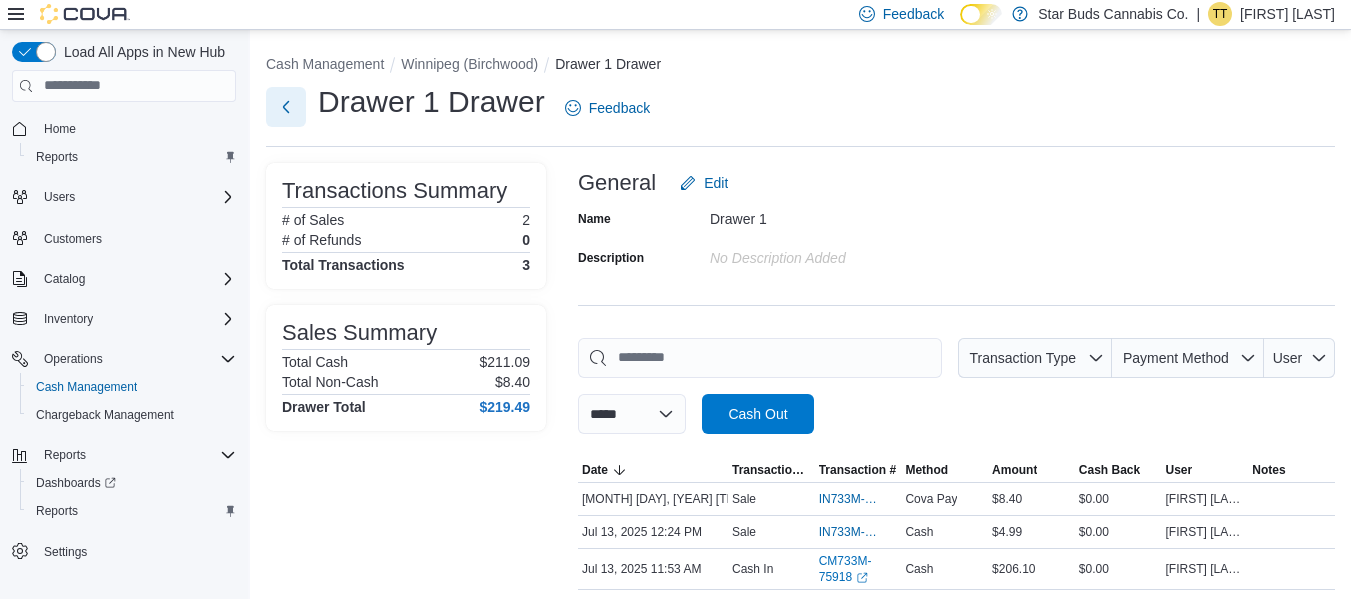 click at bounding box center (286, 107) 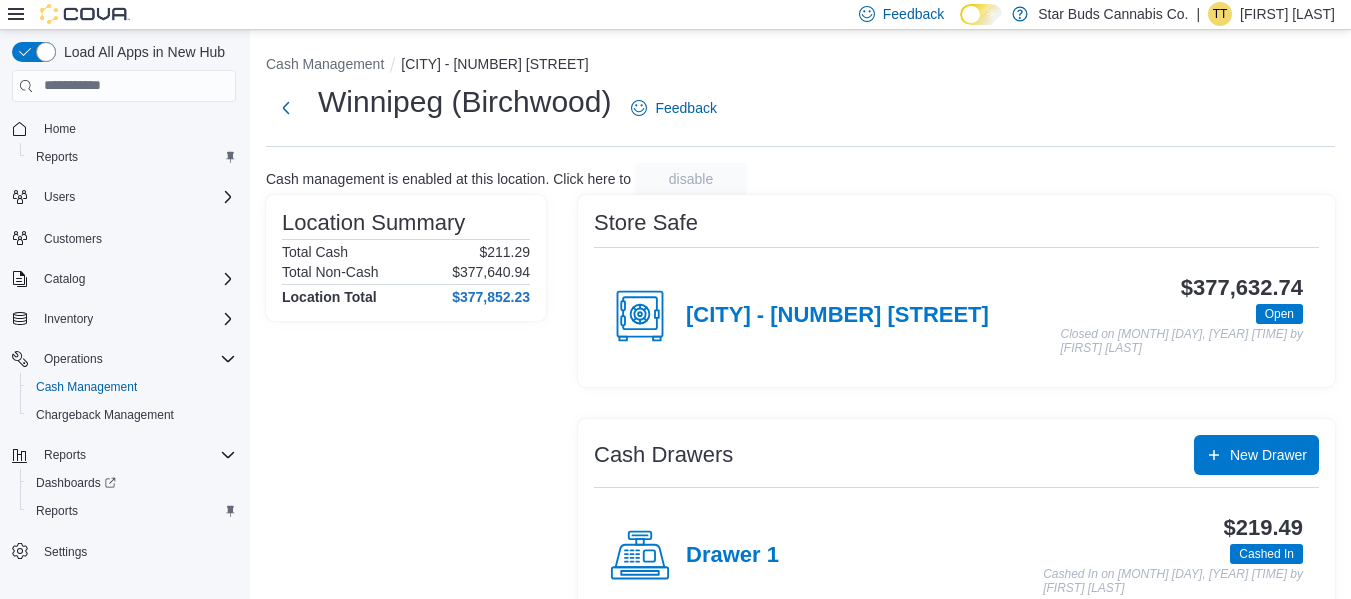scroll, scrollTop: 45, scrollLeft: 0, axis: vertical 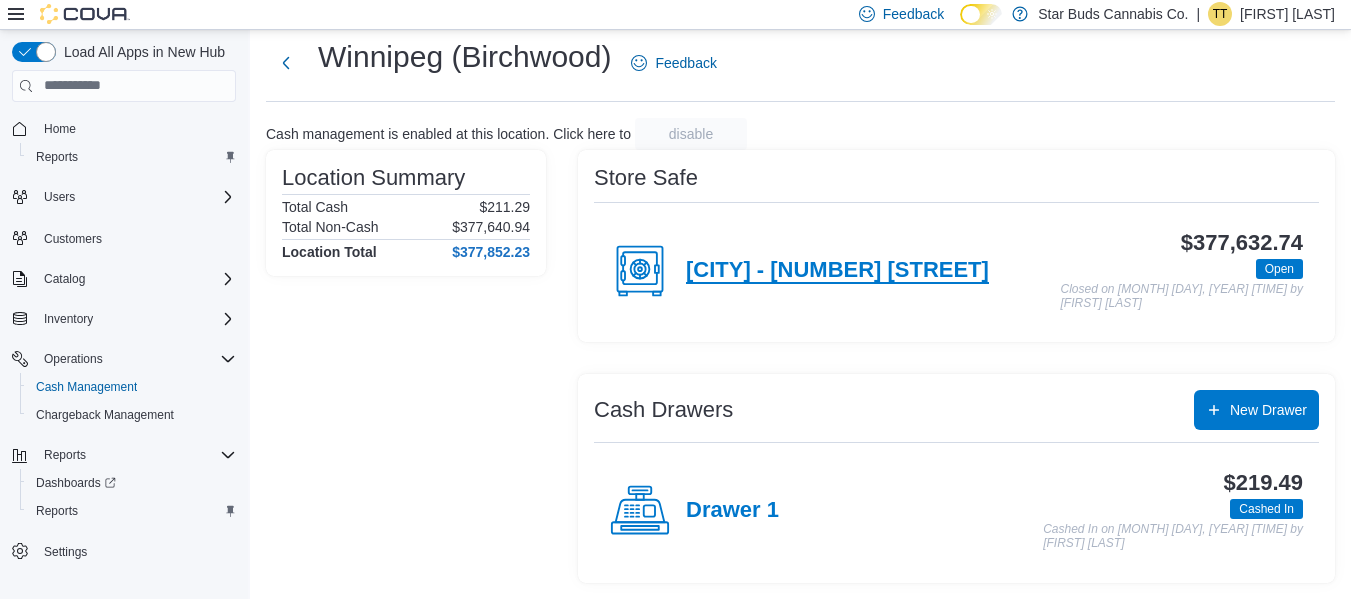 click on "[CITY] - [NUMBER] [STREET]" at bounding box center [837, 271] 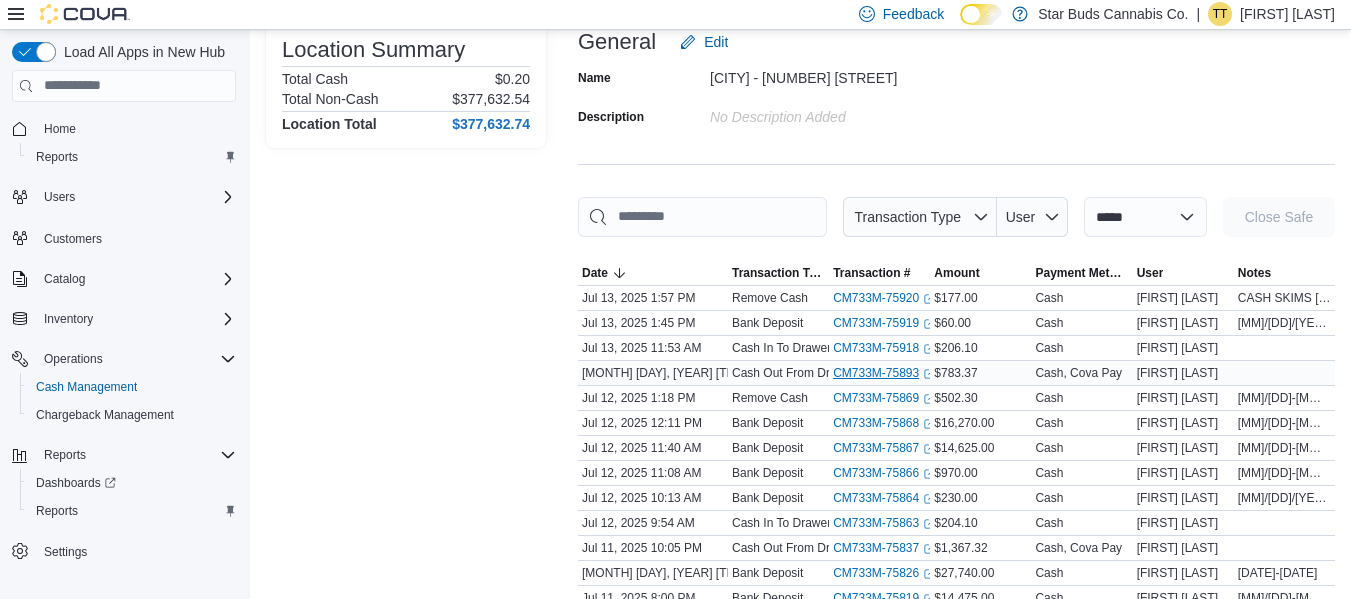 scroll, scrollTop: 100, scrollLeft: 0, axis: vertical 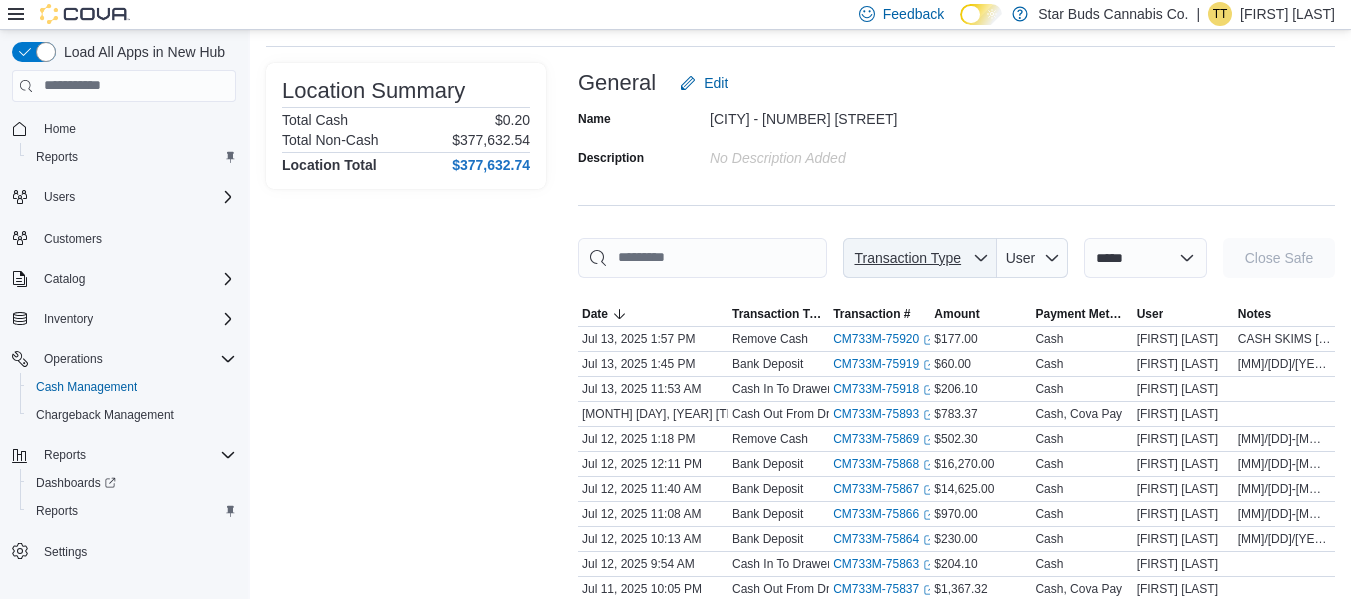 click 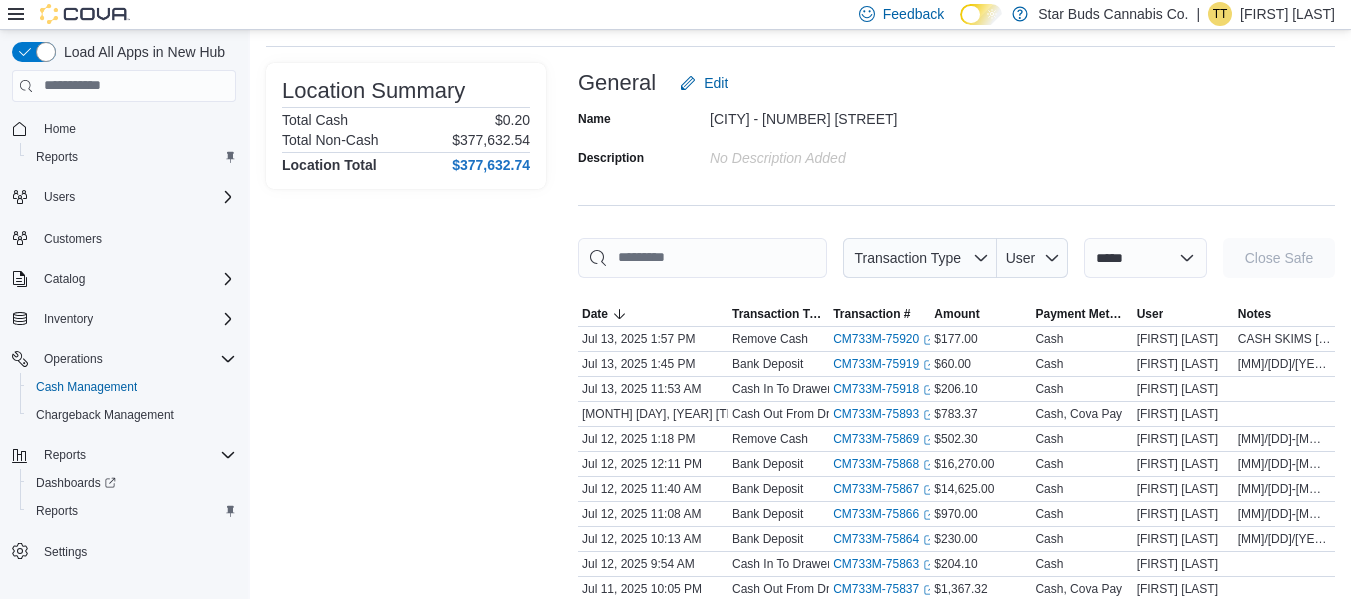 click on "Name Winnipeg - 2519 Portage Avenue Description No Description added" at bounding box center [956, 138] 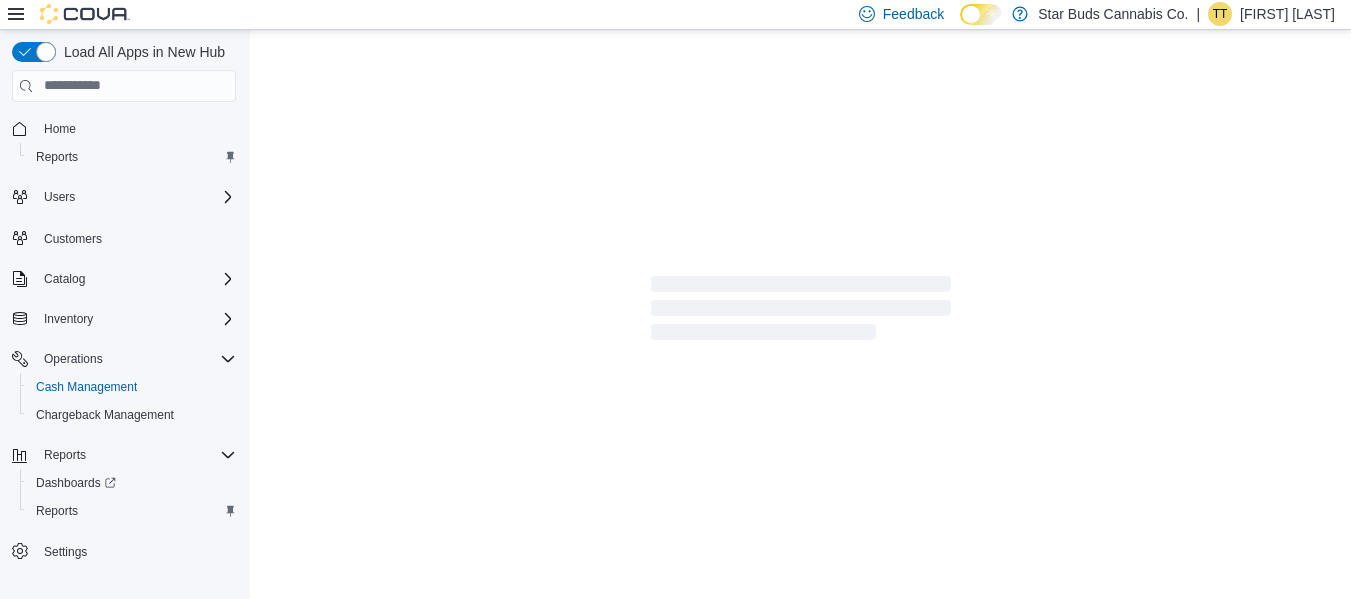 scroll, scrollTop: 45, scrollLeft: 0, axis: vertical 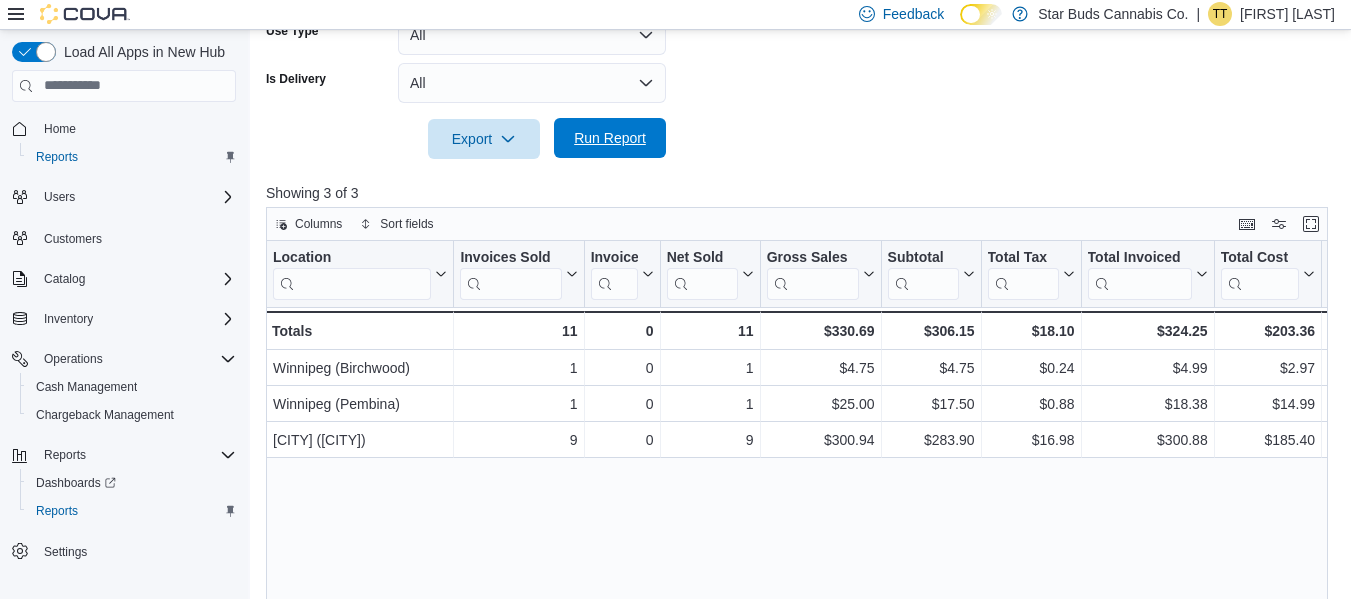 click on "Run Report" at bounding box center [610, 138] 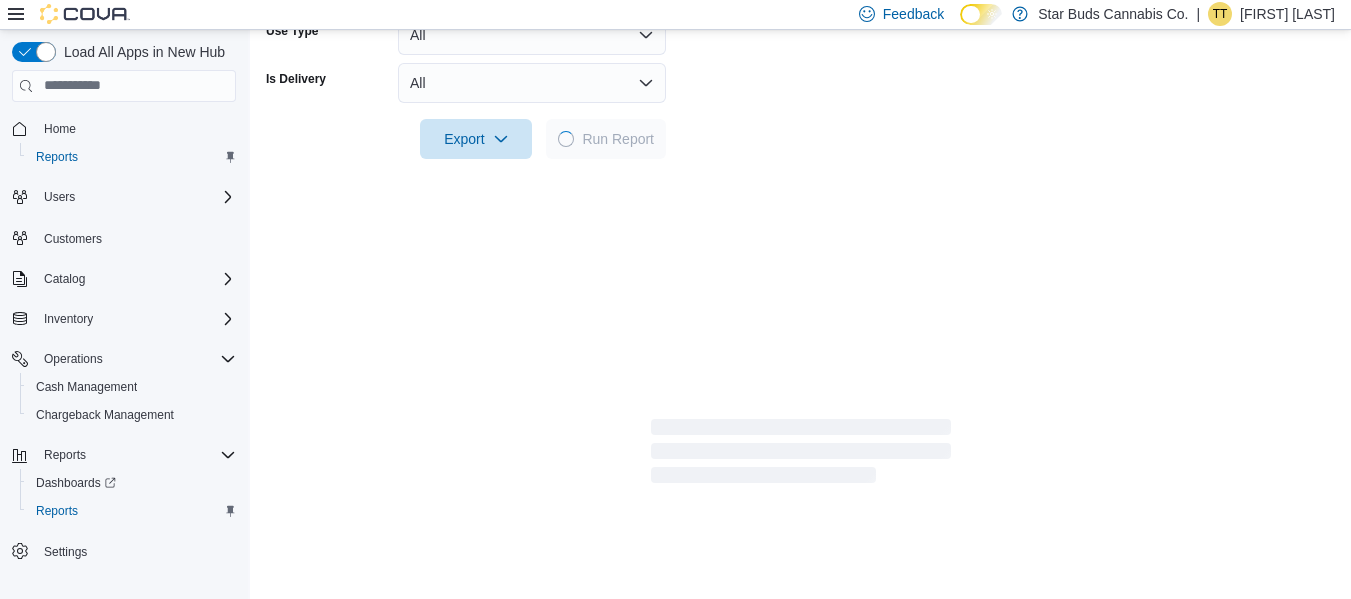 scroll, scrollTop: 565, scrollLeft: 0, axis: vertical 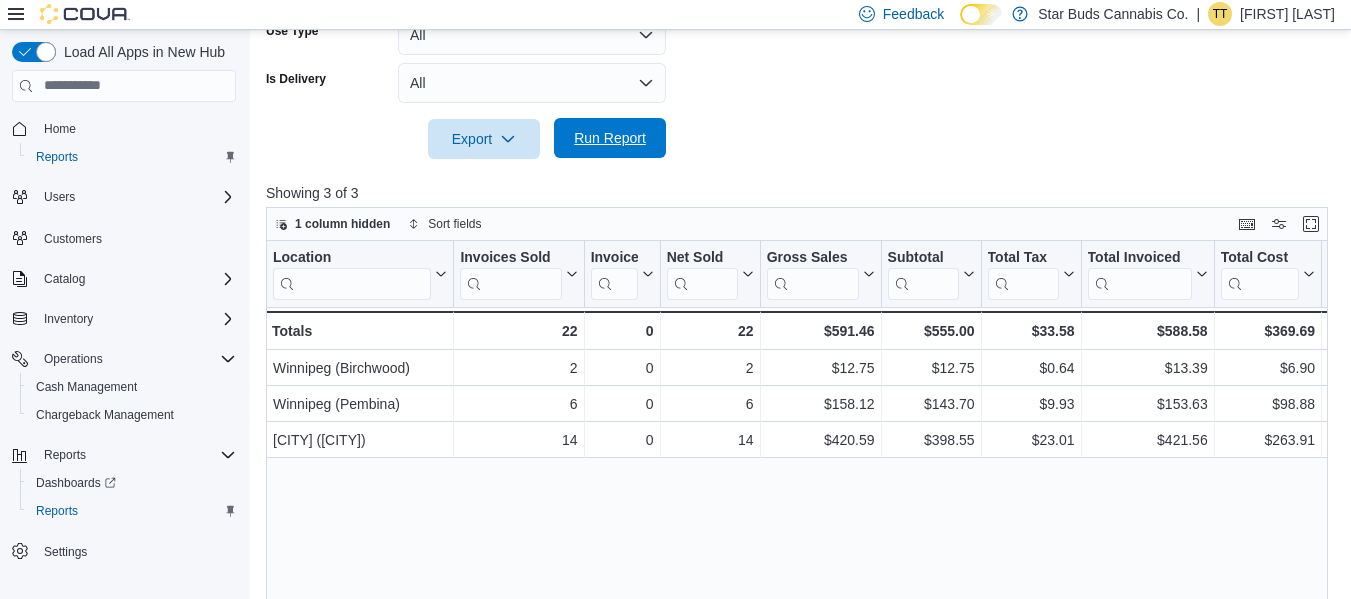click on "Run Report" at bounding box center (610, 138) 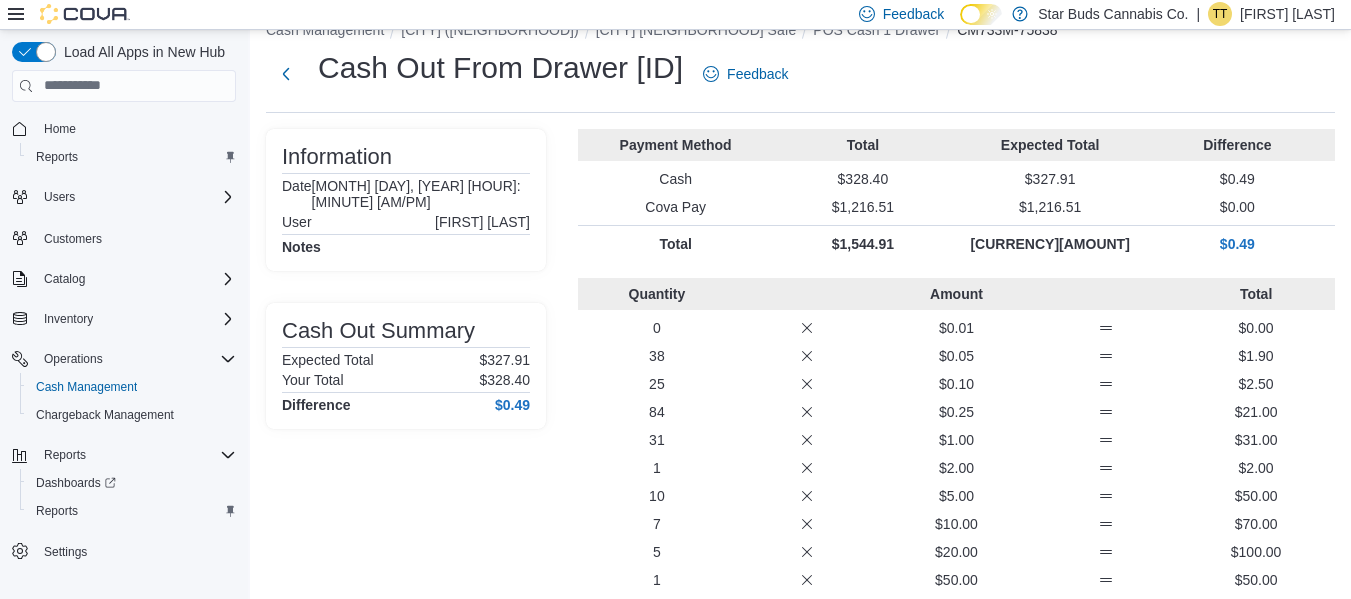 scroll, scrollTop: 0, scrollLeft: 0, axis: both 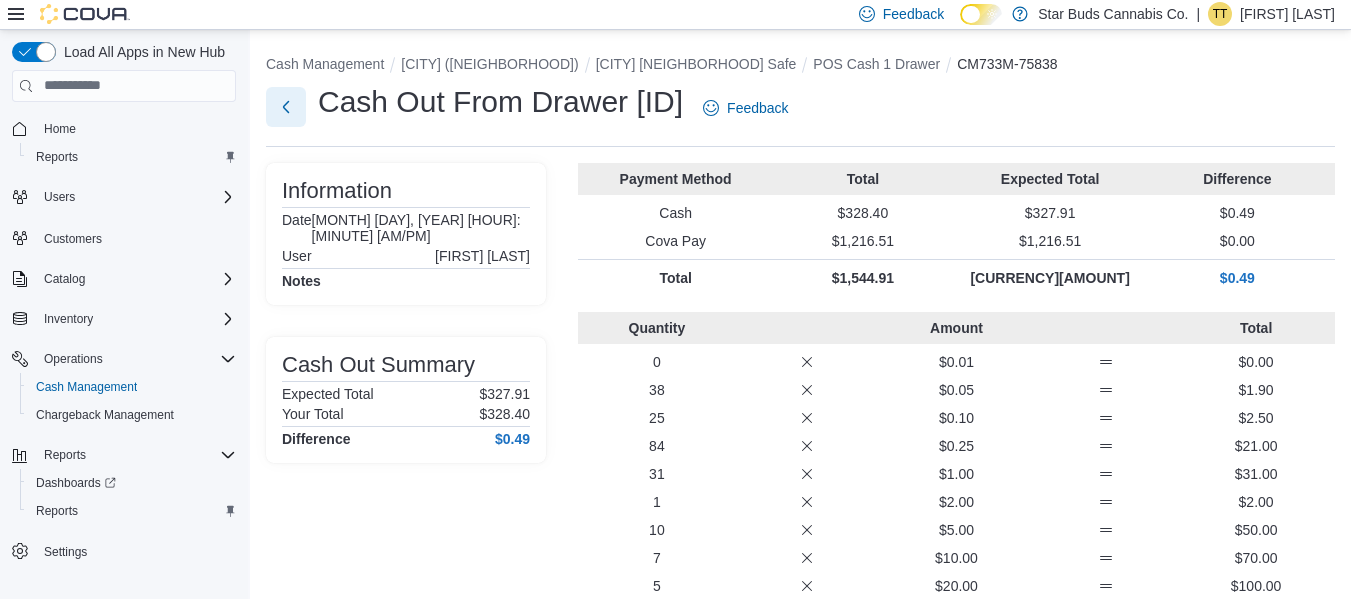 click at bounding box center [286, 107] 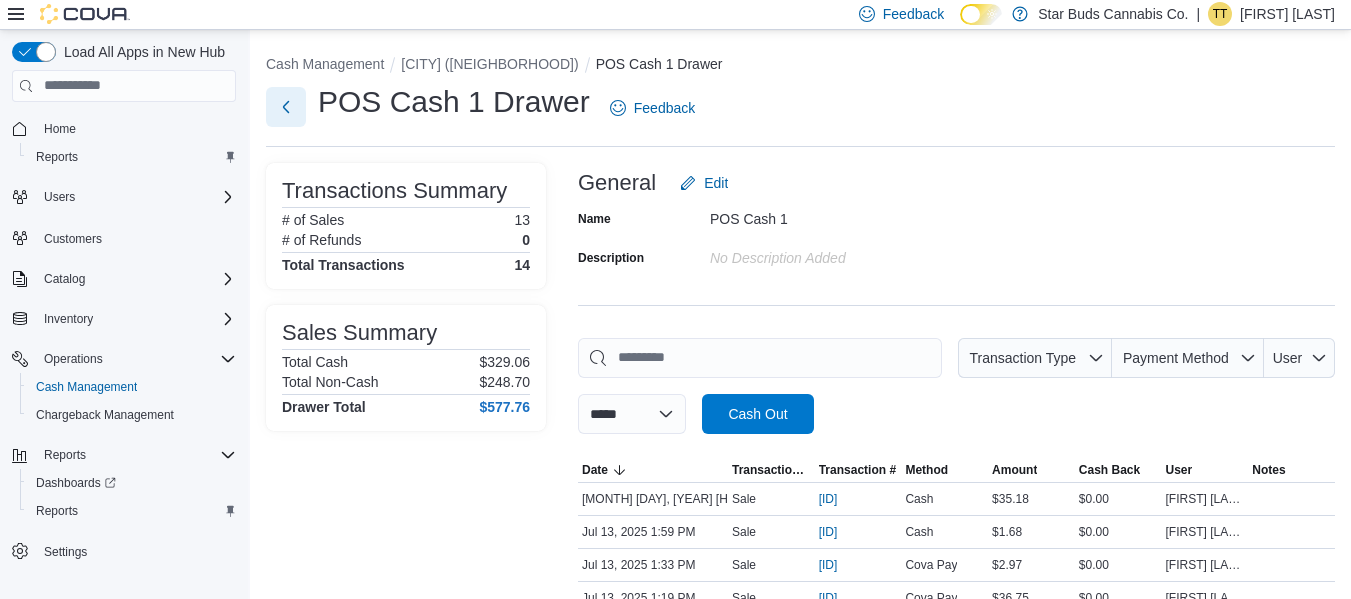 click at bounding box center [286, 107] 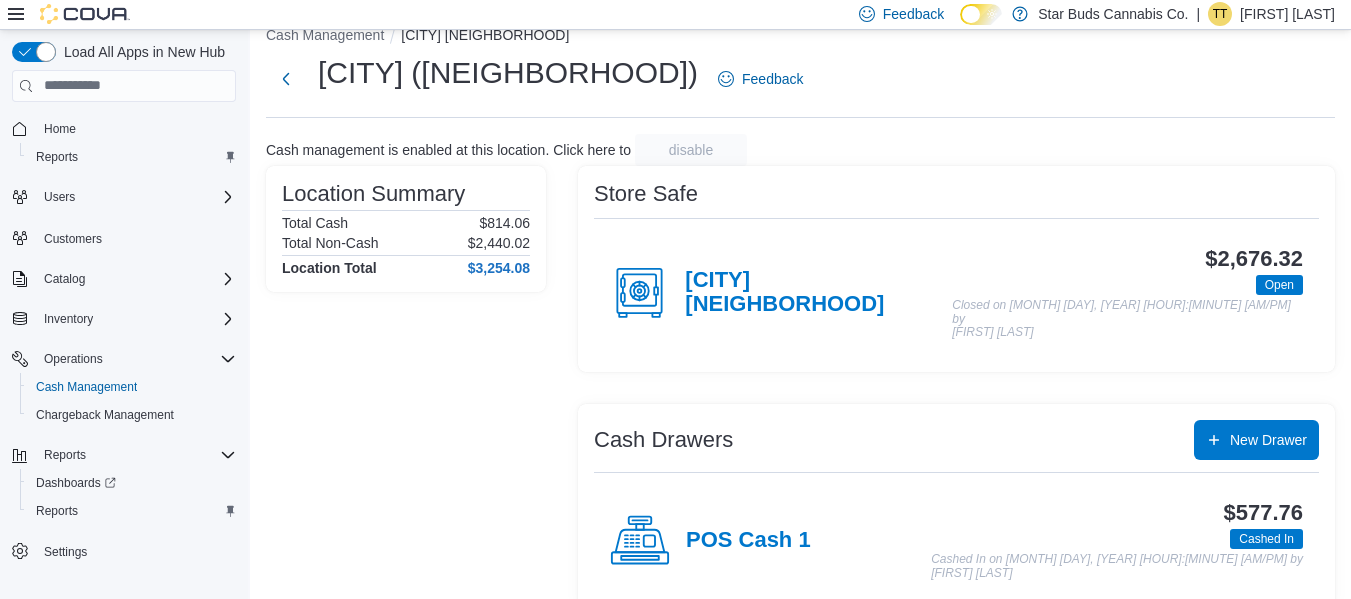 scroll, scrollTop: 45, scrollLeft: 0, axis: vertical 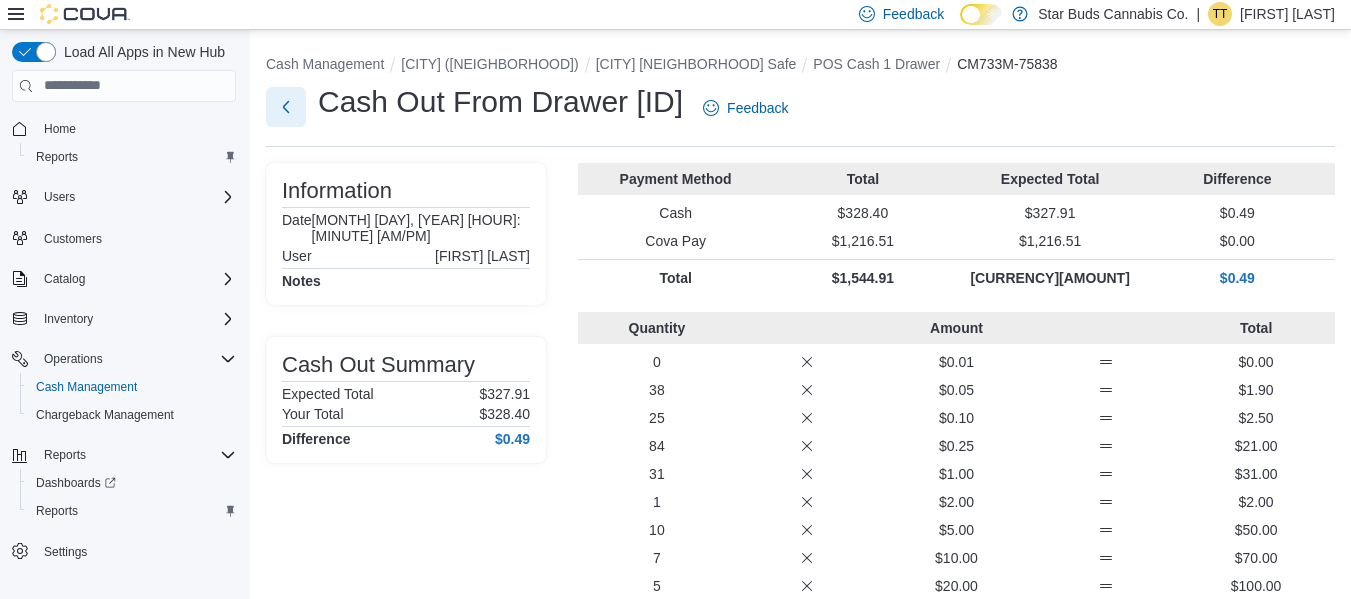 click at bounding box center [286, 107] 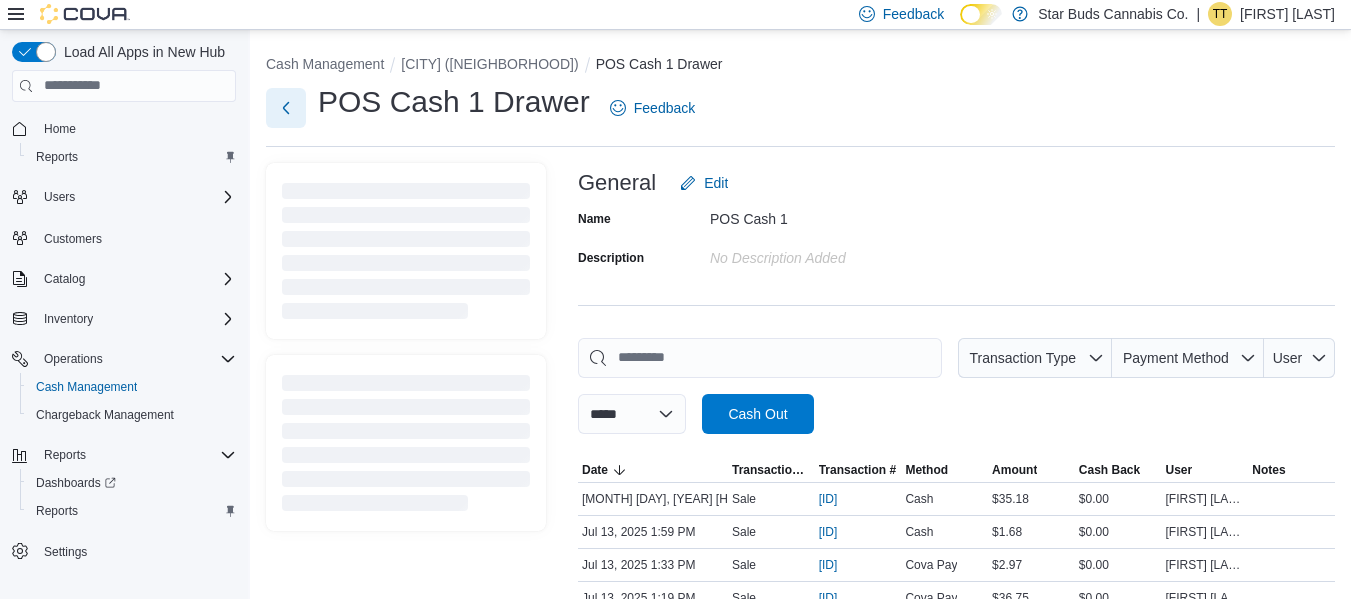 click at bounding box center [286, 108] 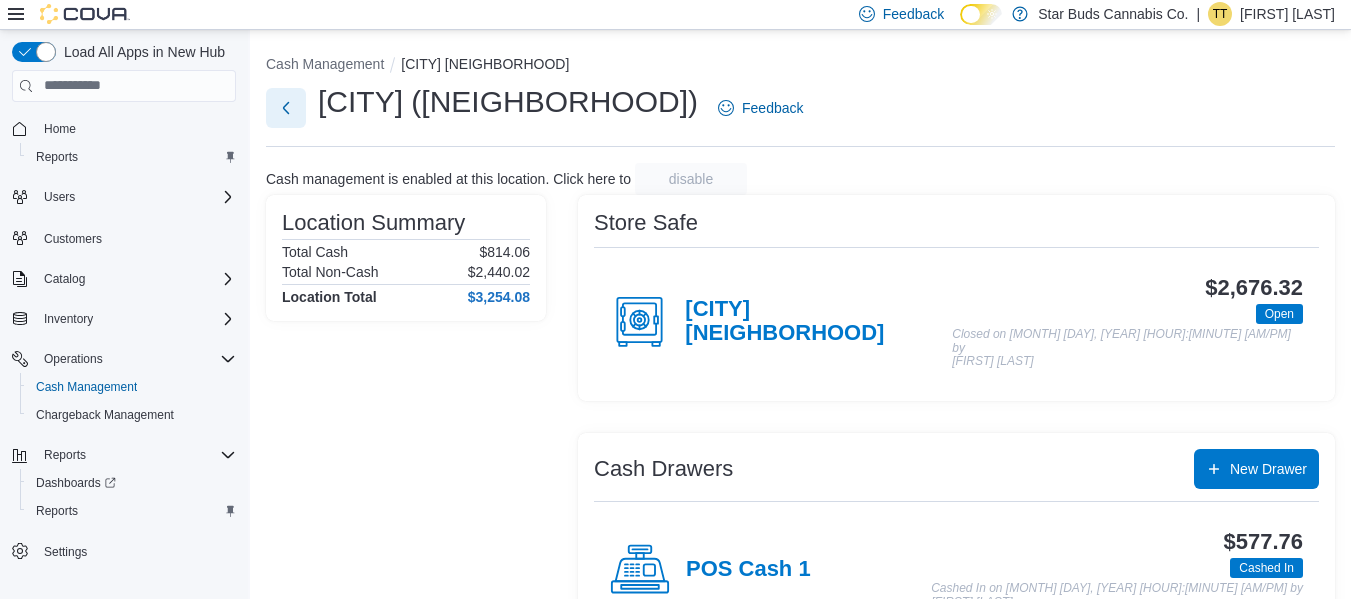 click at bounding box center [286, 108] 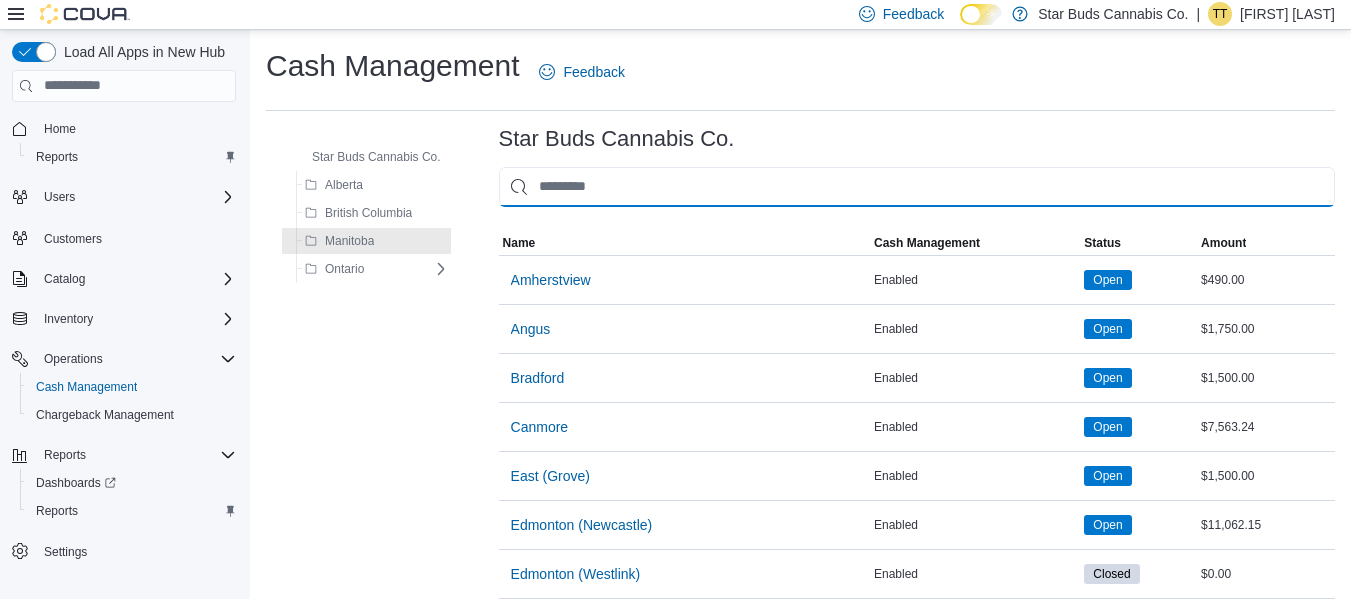 click at bounding box center (917, 187) 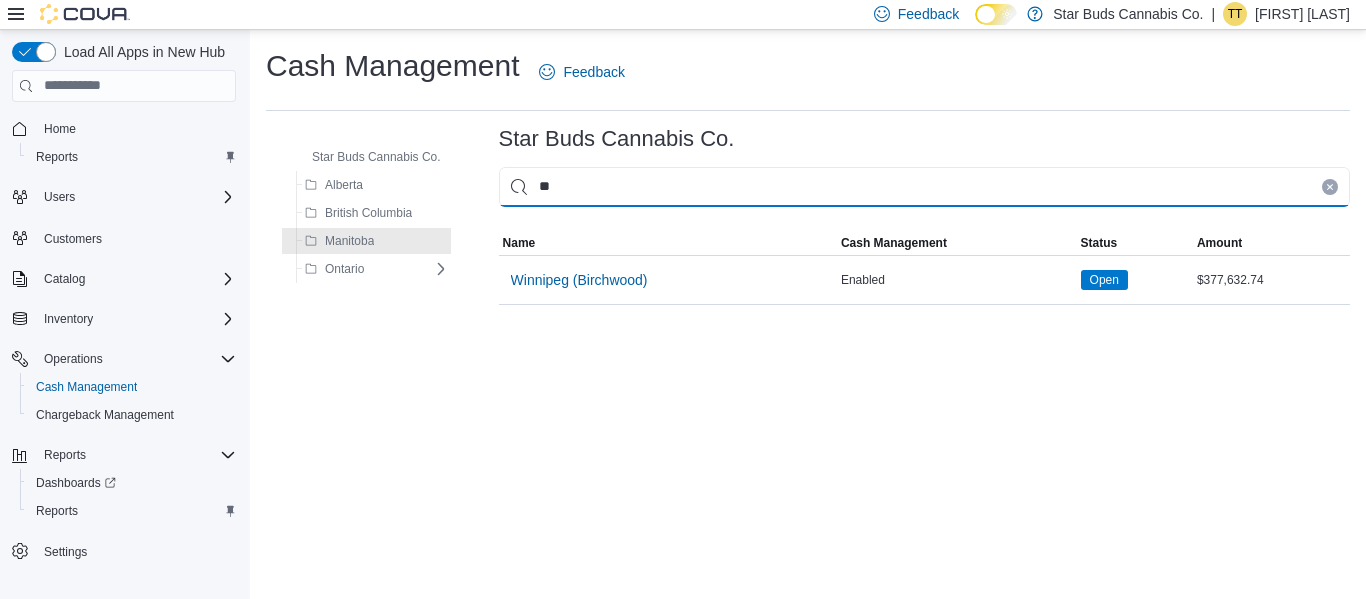 type on "*" 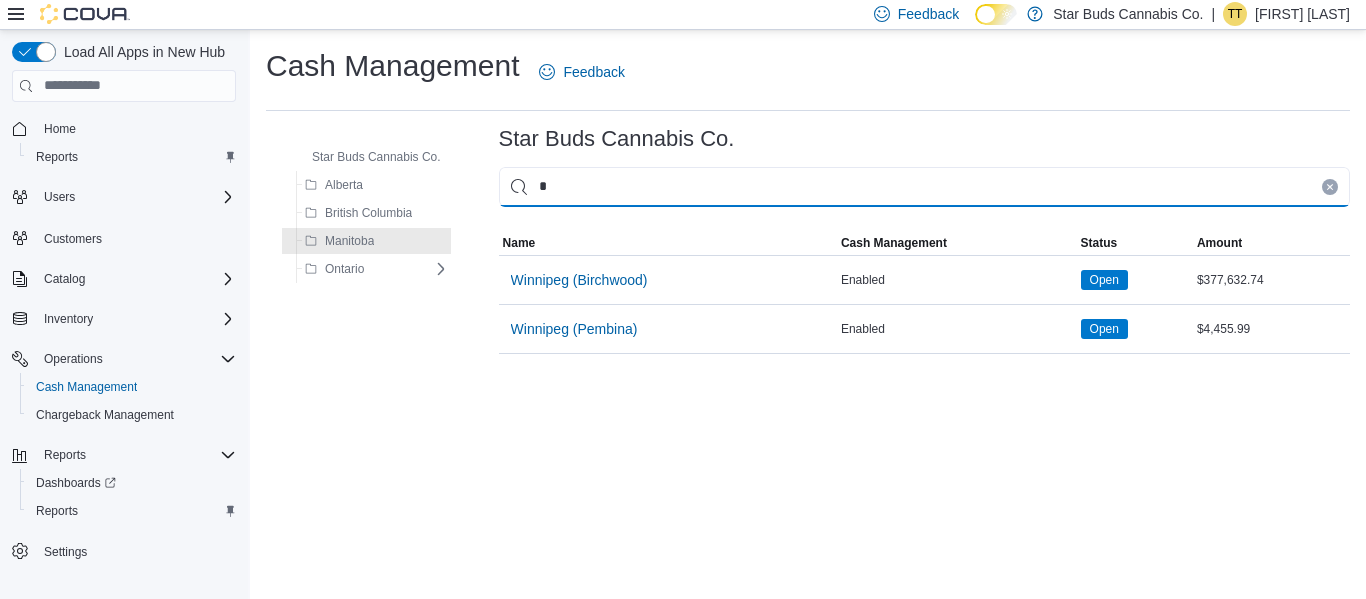 type 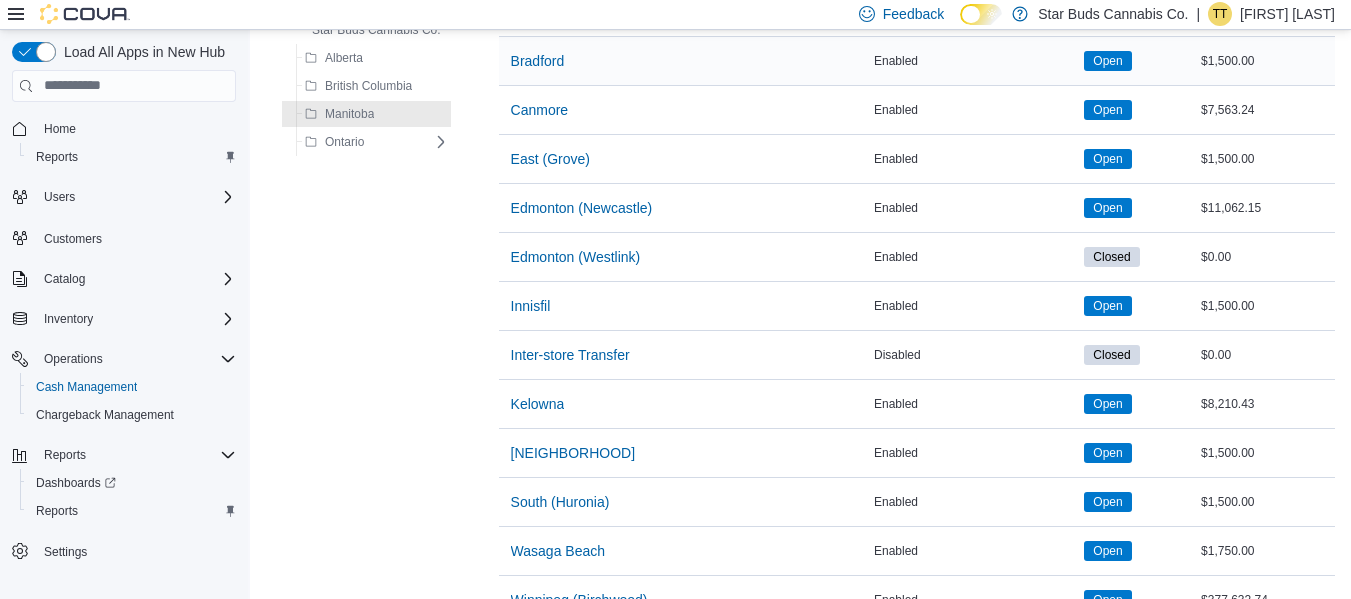 scroll, scrollTop: 472, scrollLeft: 0, axis: vertical 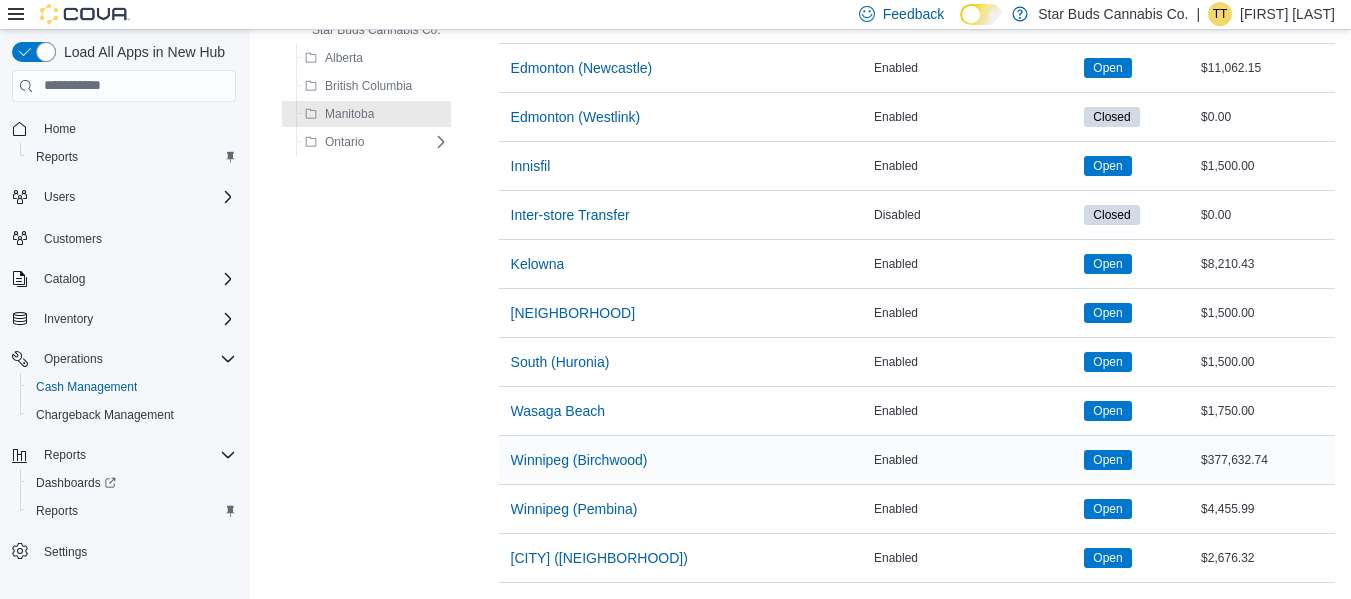 click on "Open" at bounding box center [1107, 460] 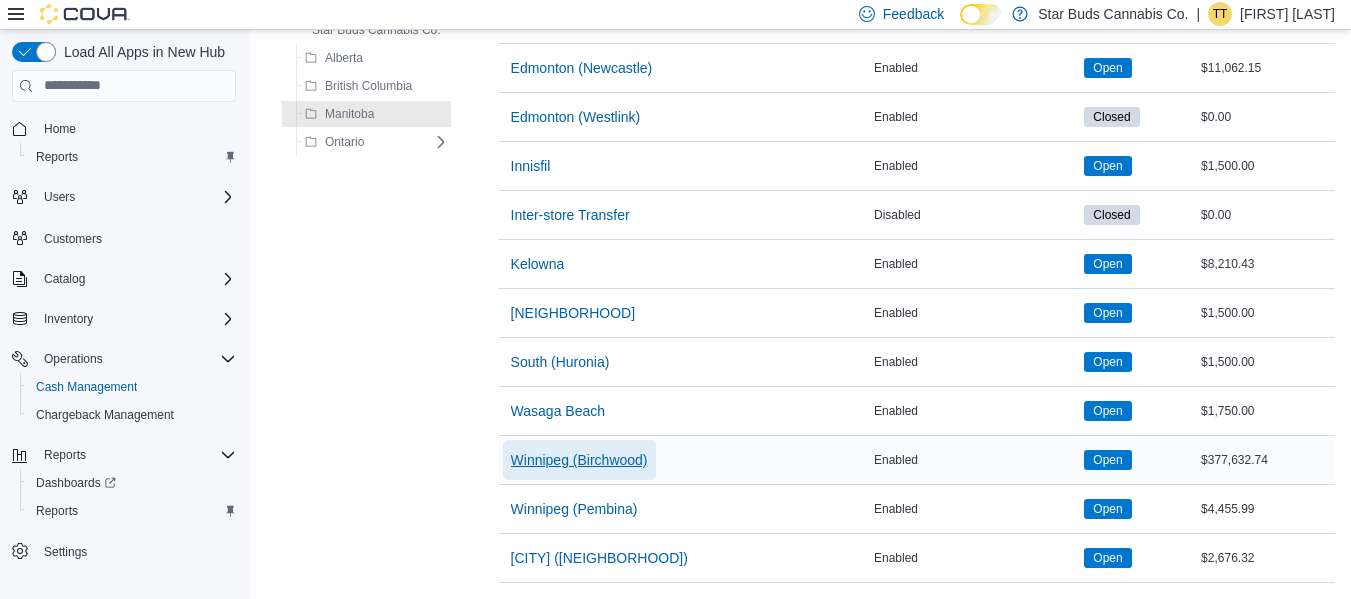 click on "Winnipeg (Birchwood)" at bounding box center (579, 460) 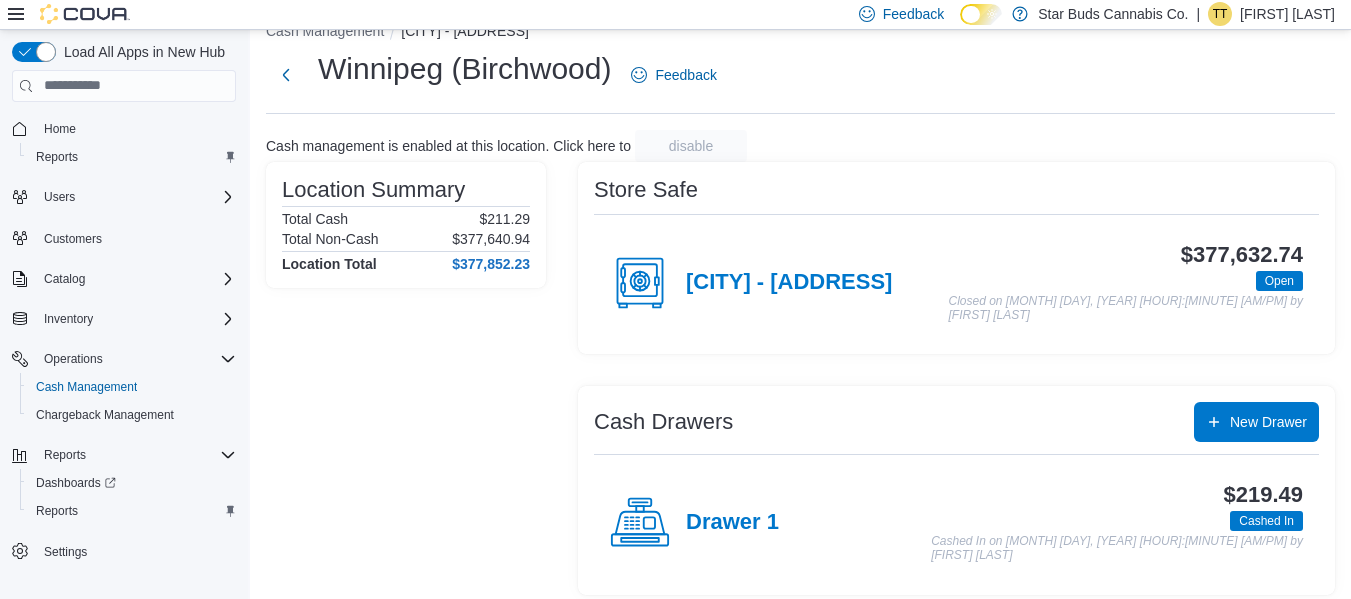 scroll, scrollTop: 45, scrollLeft: 0, axis: vertical 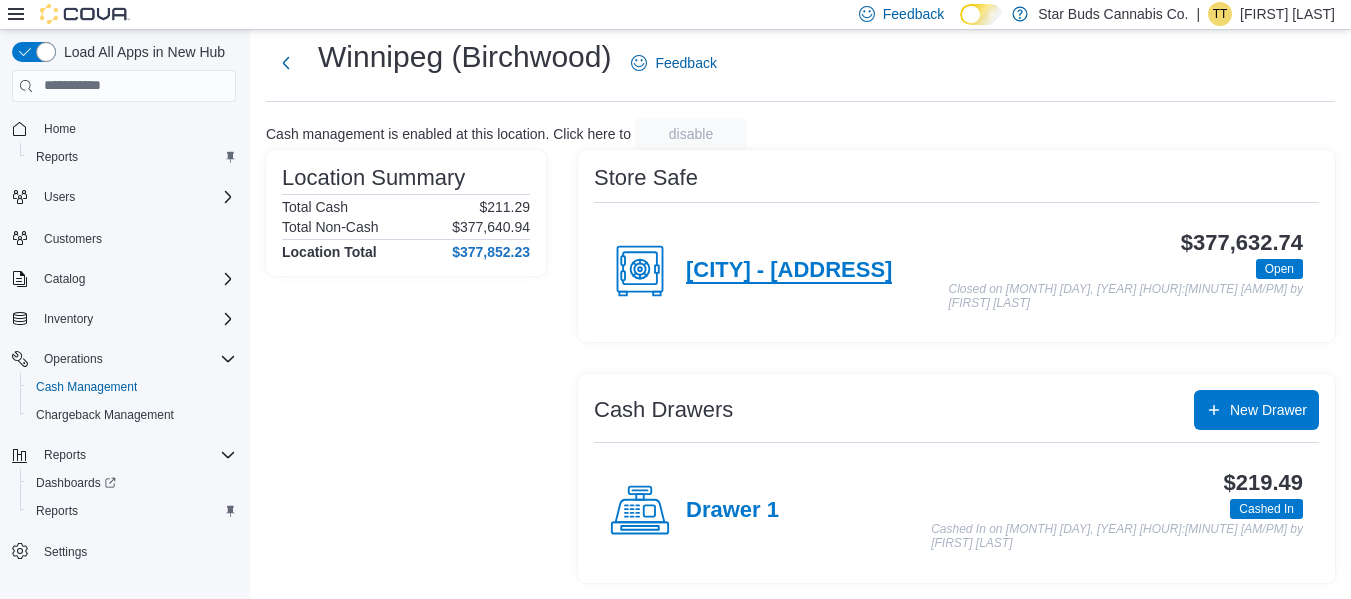 click on "[CITY] - [ADDRESS]" at bounding box center [789, 271] 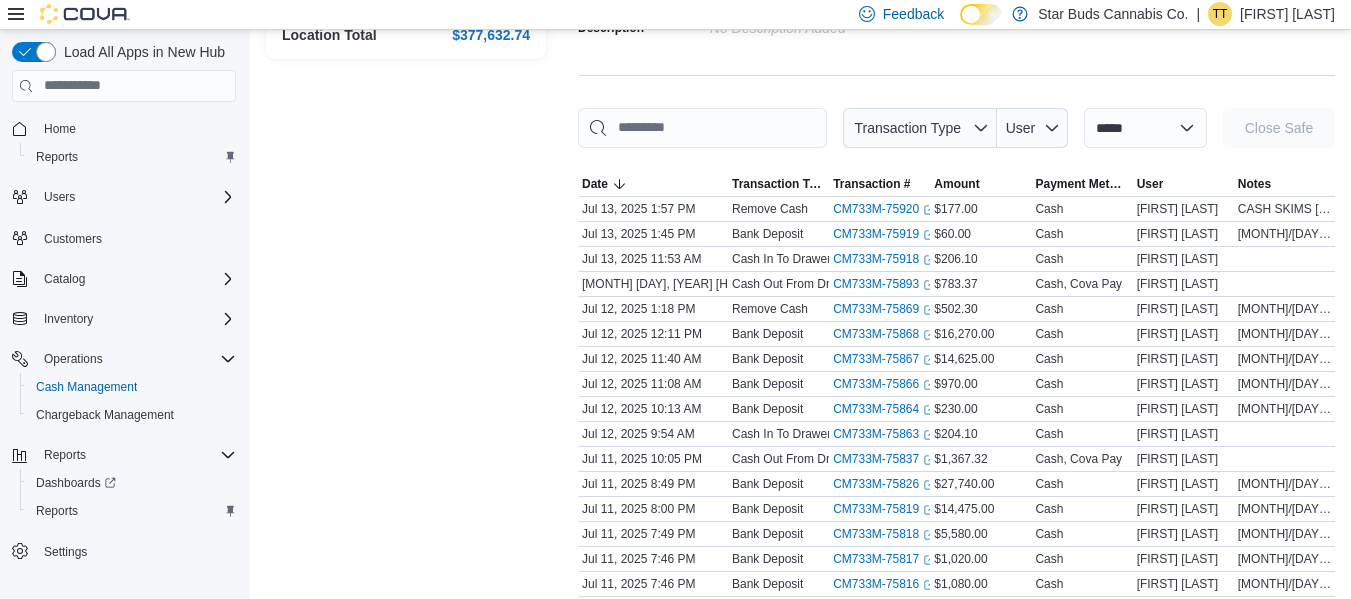 scroll, scrollTop: 0, scrollLeft: 0, axis: both 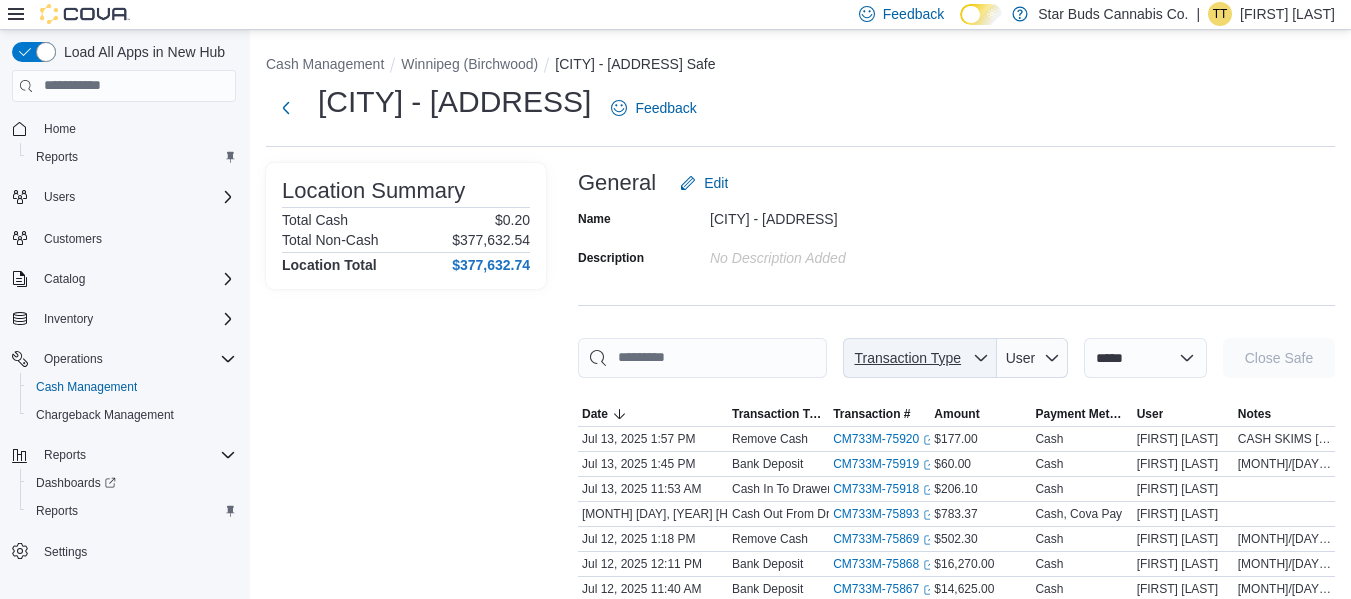 click 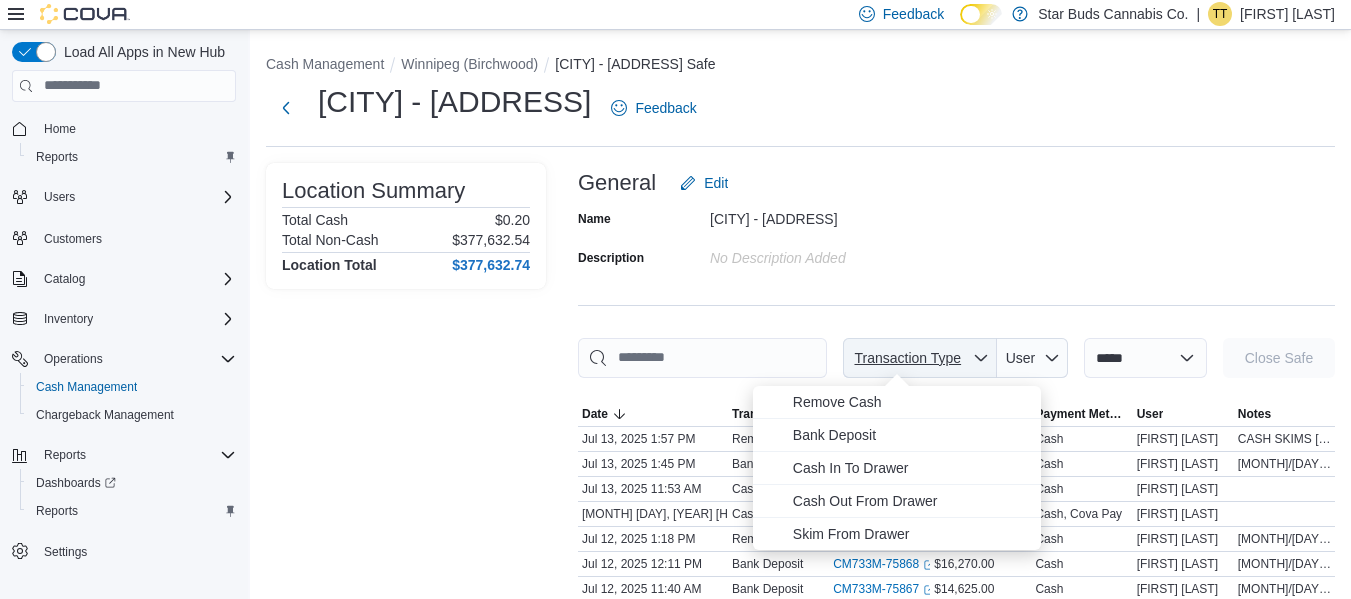 click 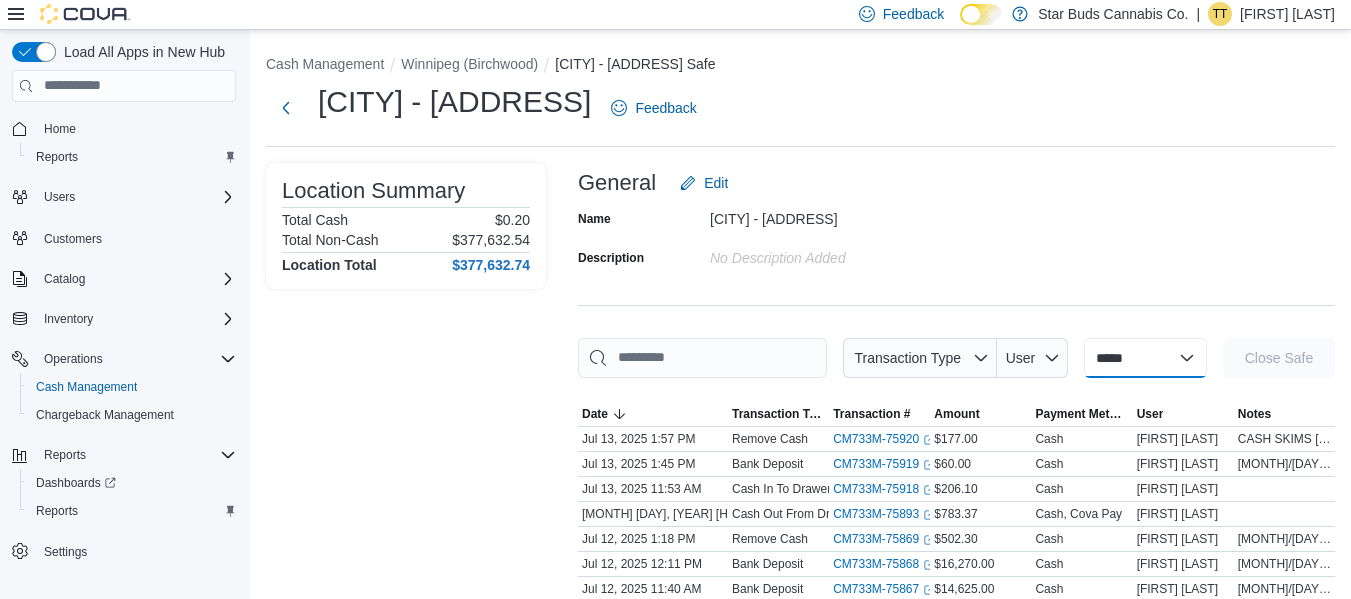 click on "**********" at bounding box center [1145, 358] 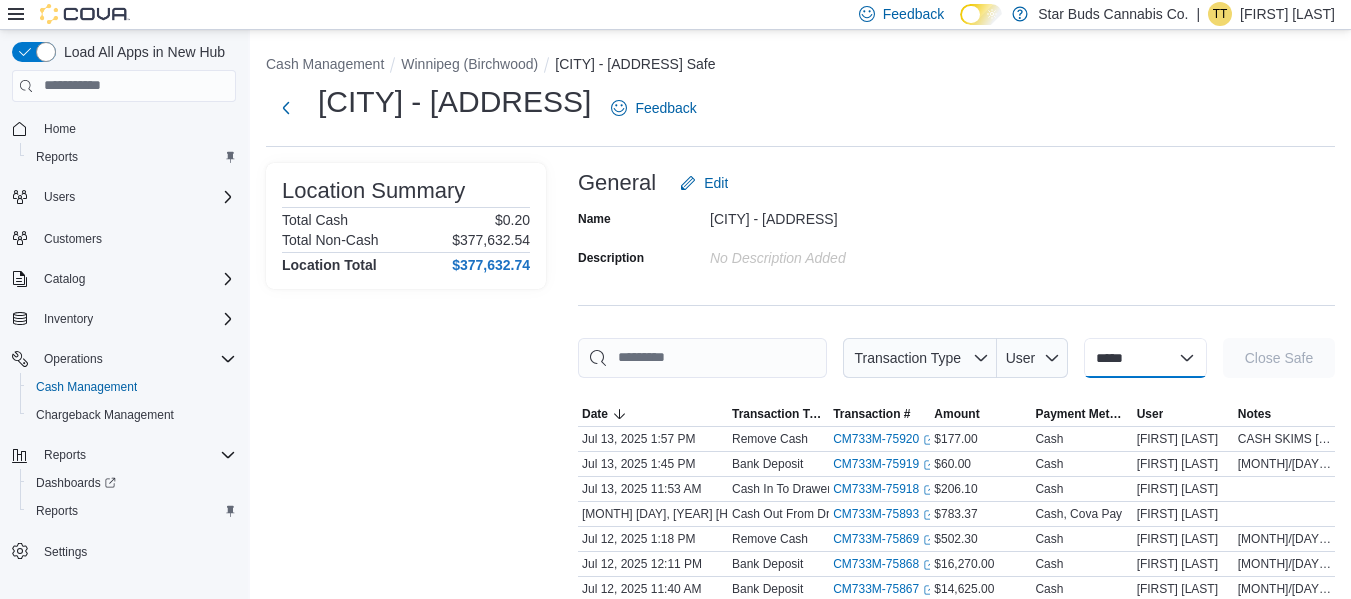 select on "**********" 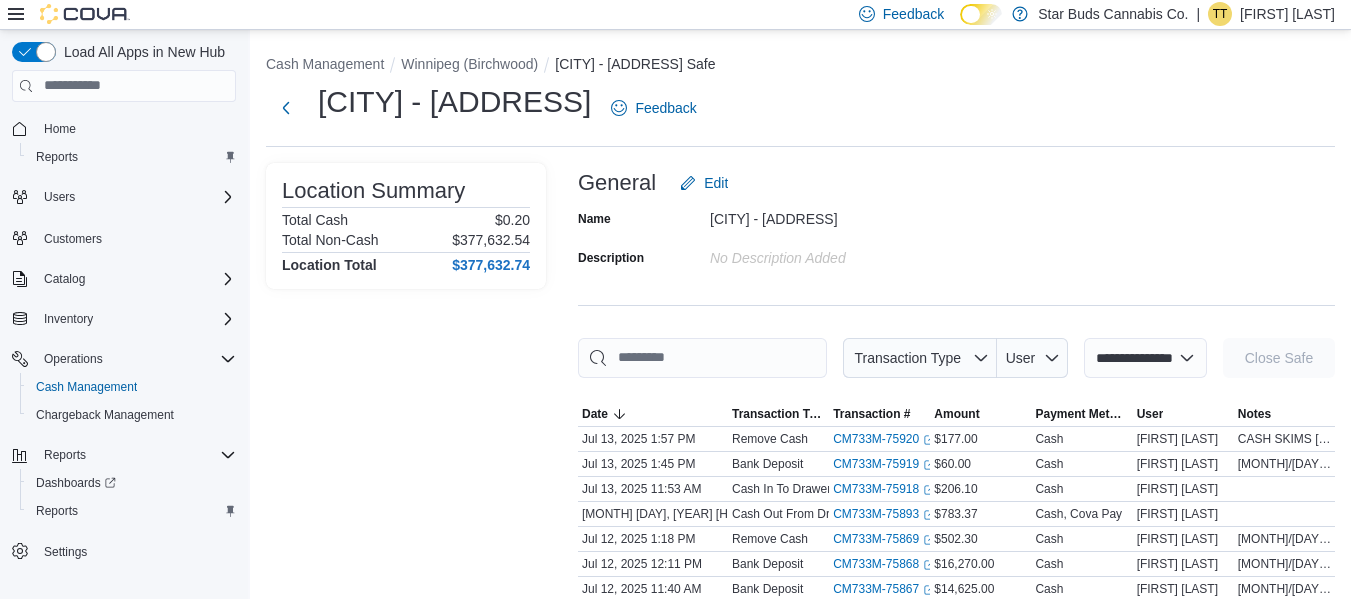 click on "**********" at bounding box center [1145, 358] 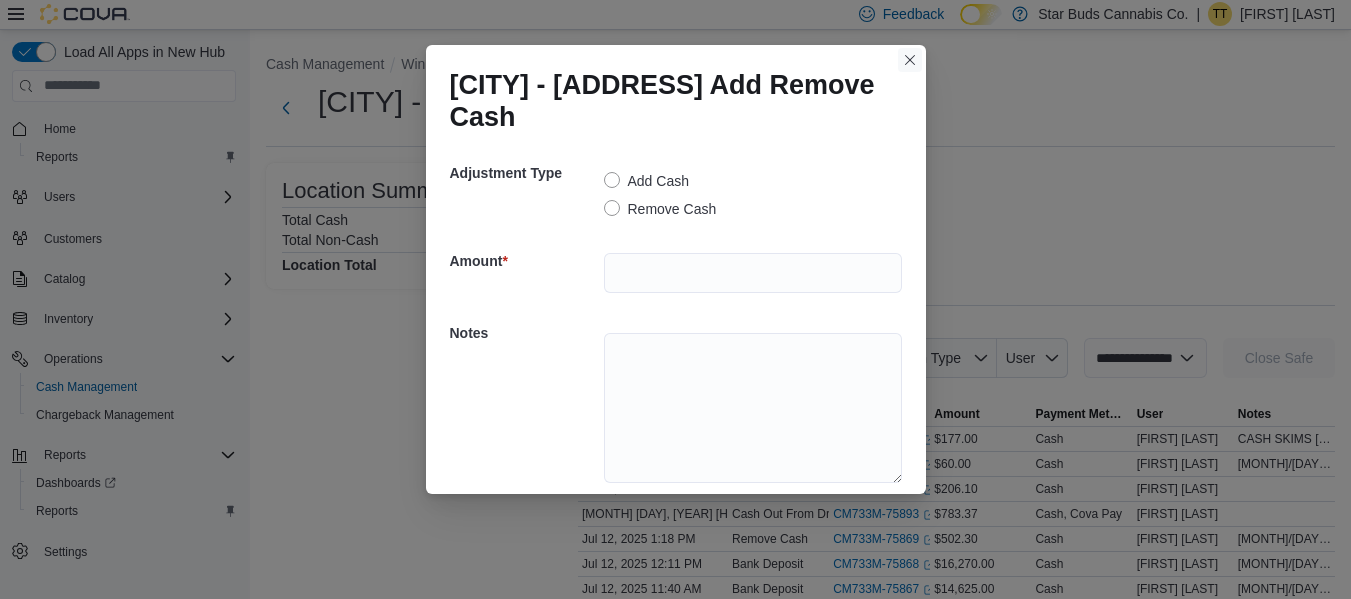 click at bounding box center [910, 60] 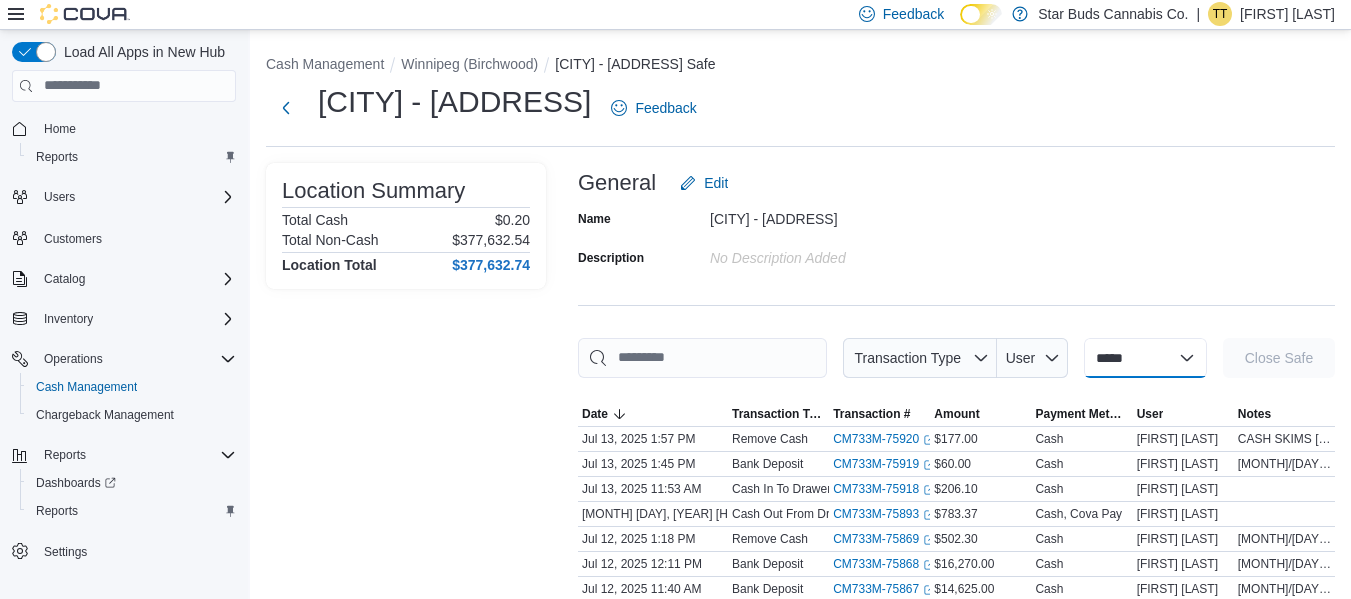 click on "**********" at bounding box center (1145, 358) 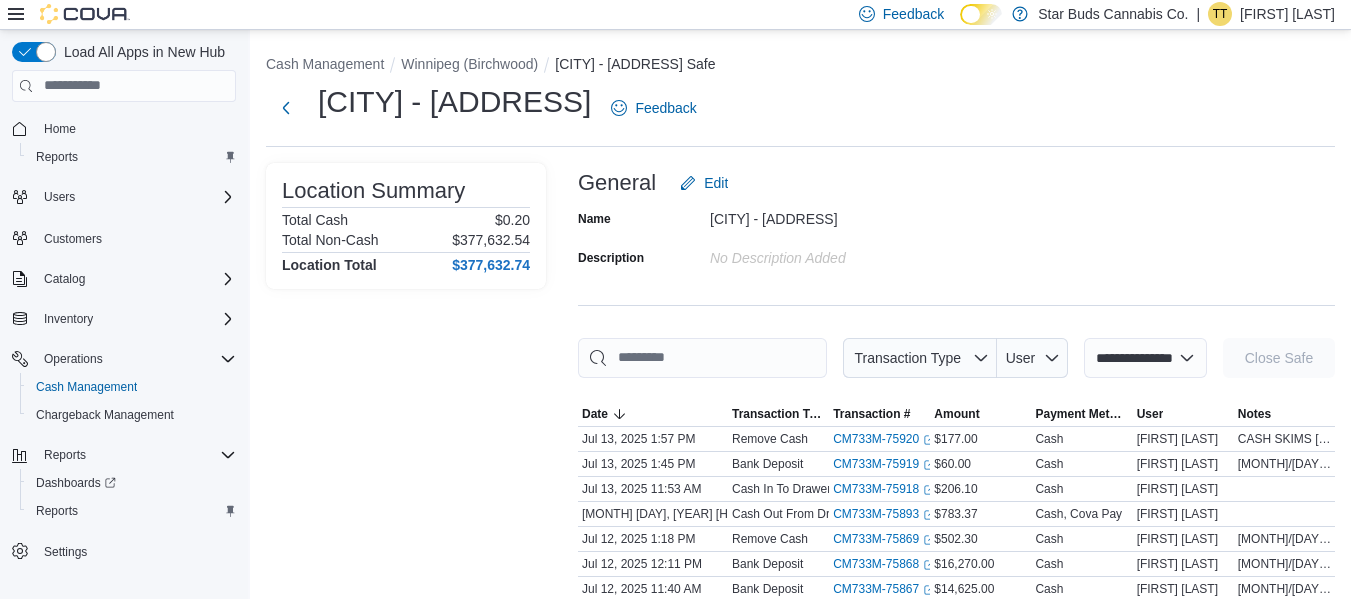 click on "**********" at bounding box center (1145, 358) 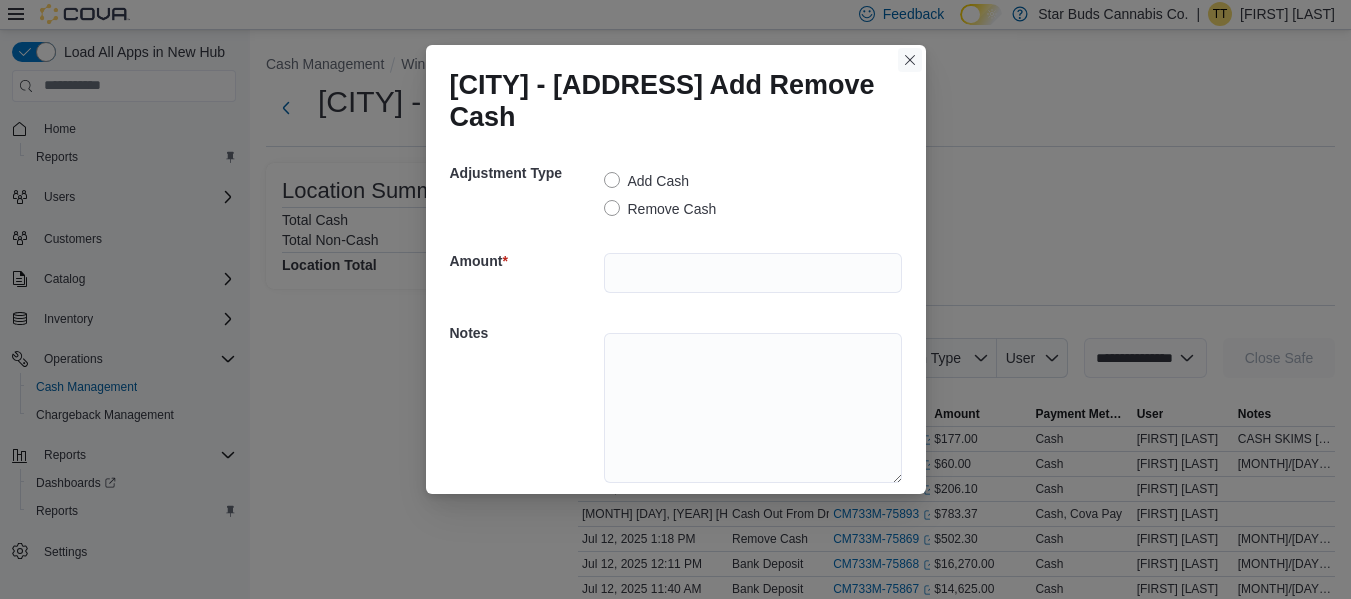 click at bounding box center (910, 60) 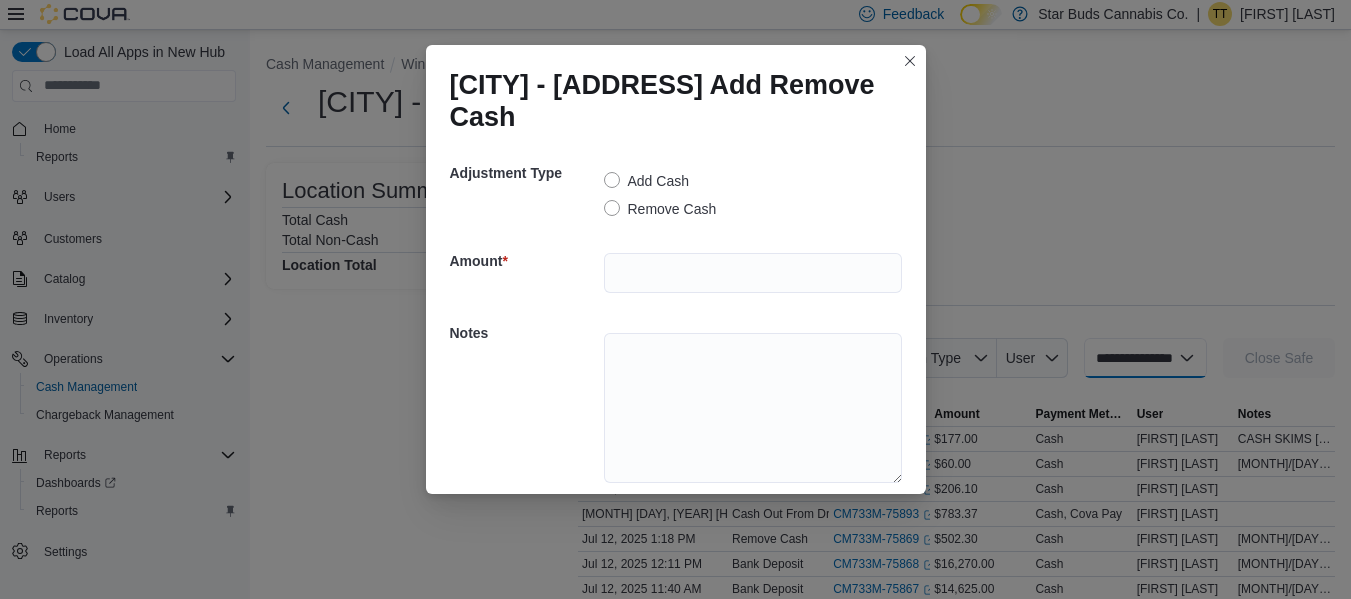 select 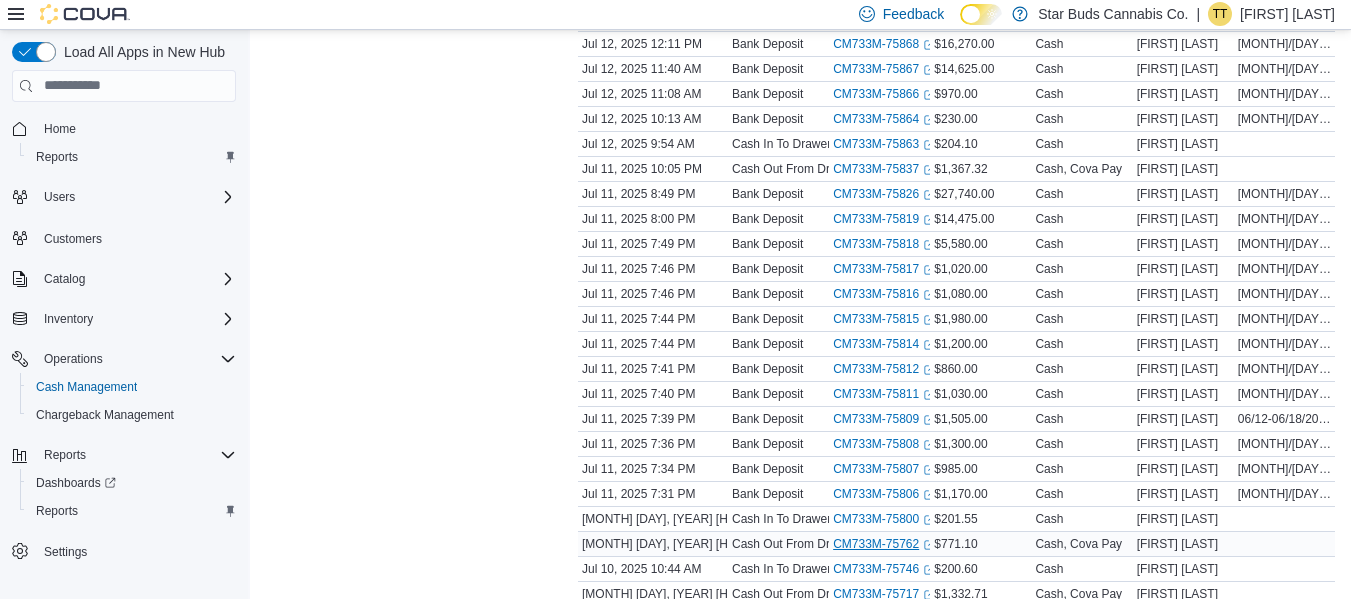 scroll, scrollTop: 600, scrollLeft: 0, axis: vertical 